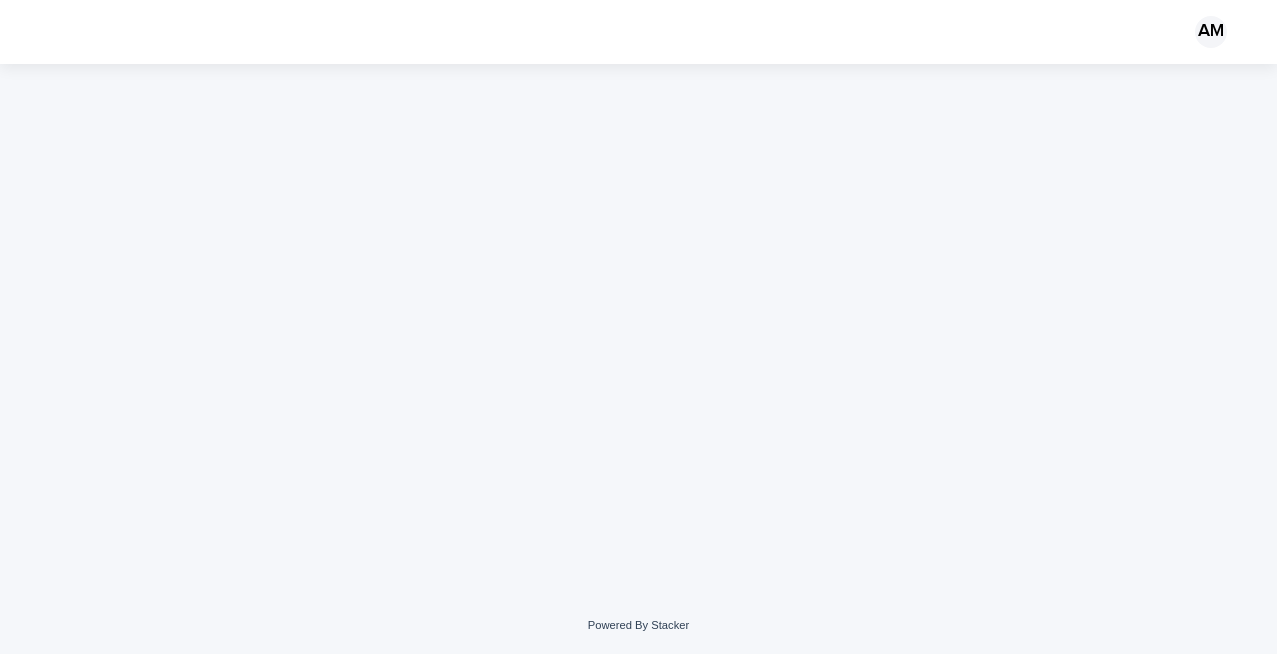 scroll, scrollTop: 0, scrollLeft: 0, axis: both 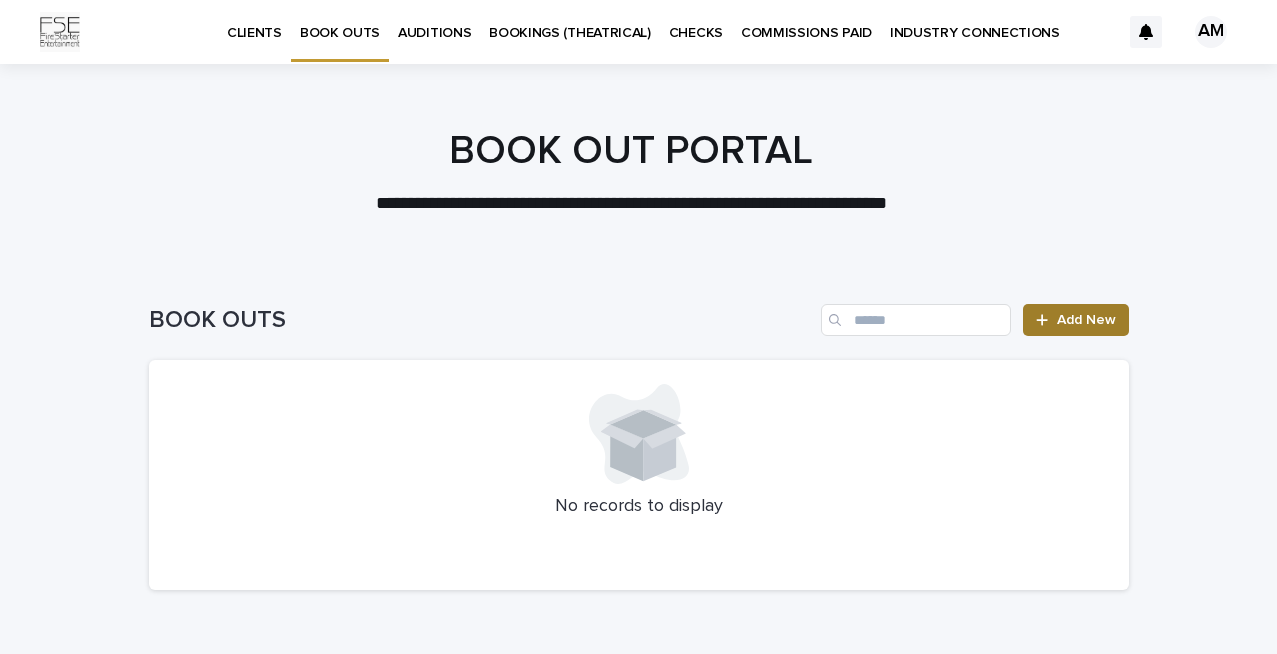 click on "Add New" at bounding box center (1086, 320) 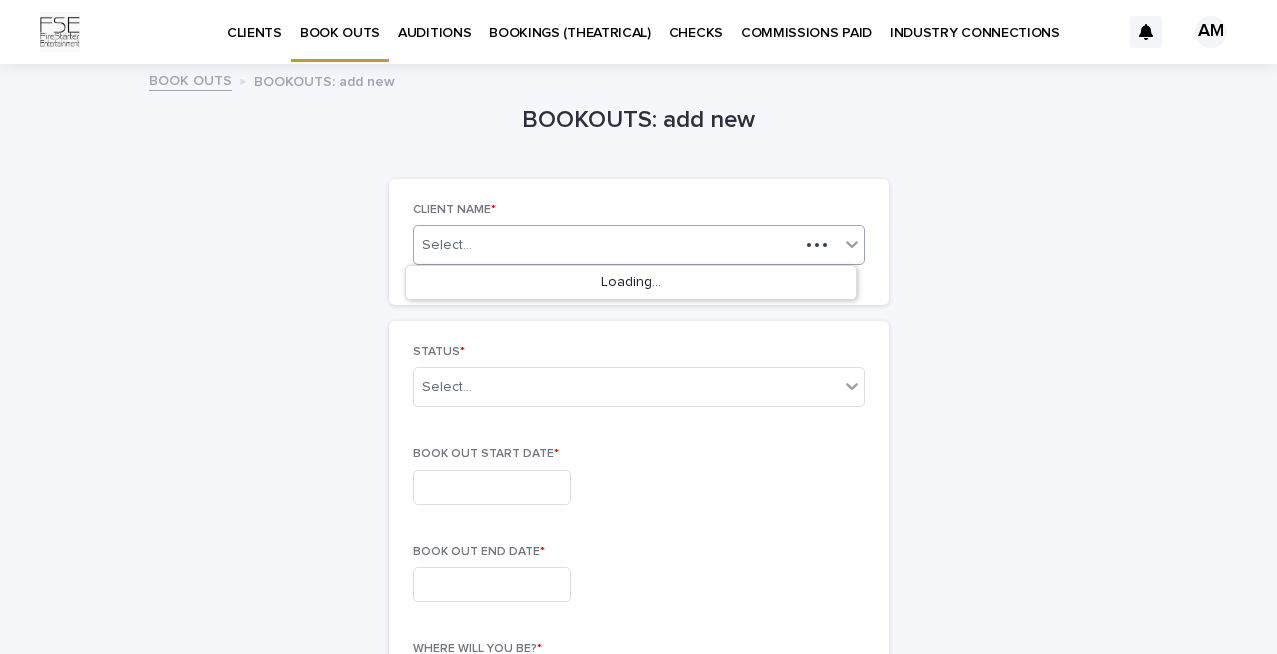 click at bounding box center (809, 245) 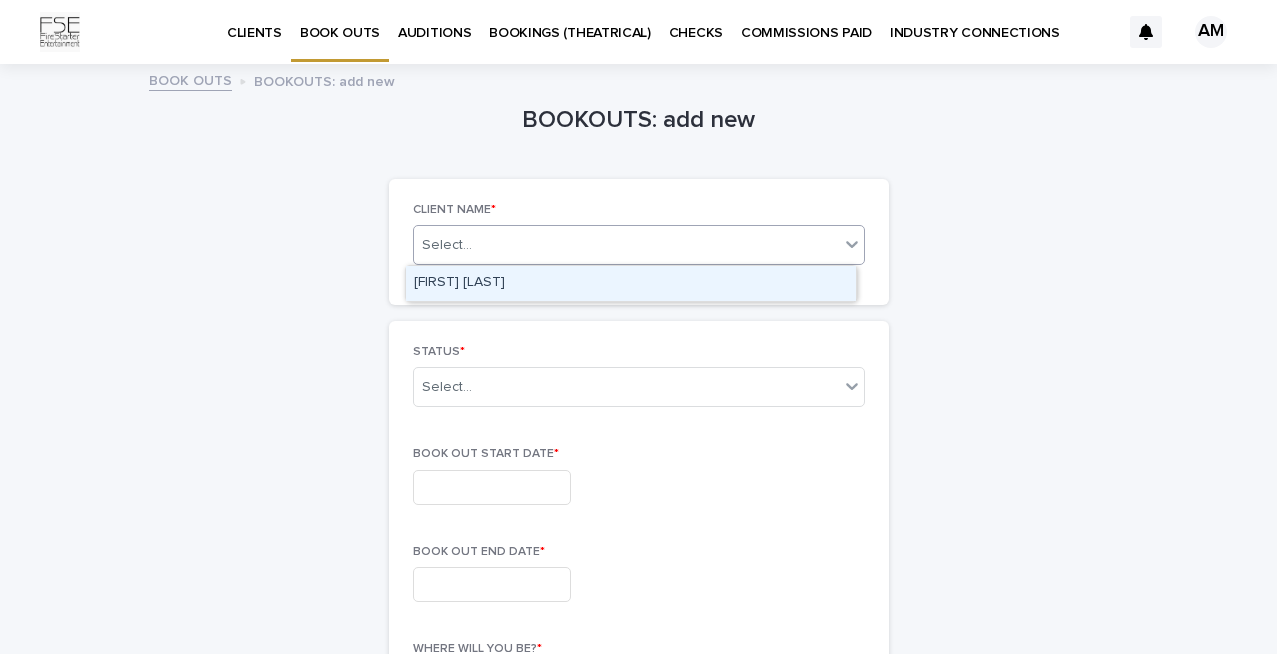 click on "[FIRST] [LAST]" at bounding box center (631, 283) 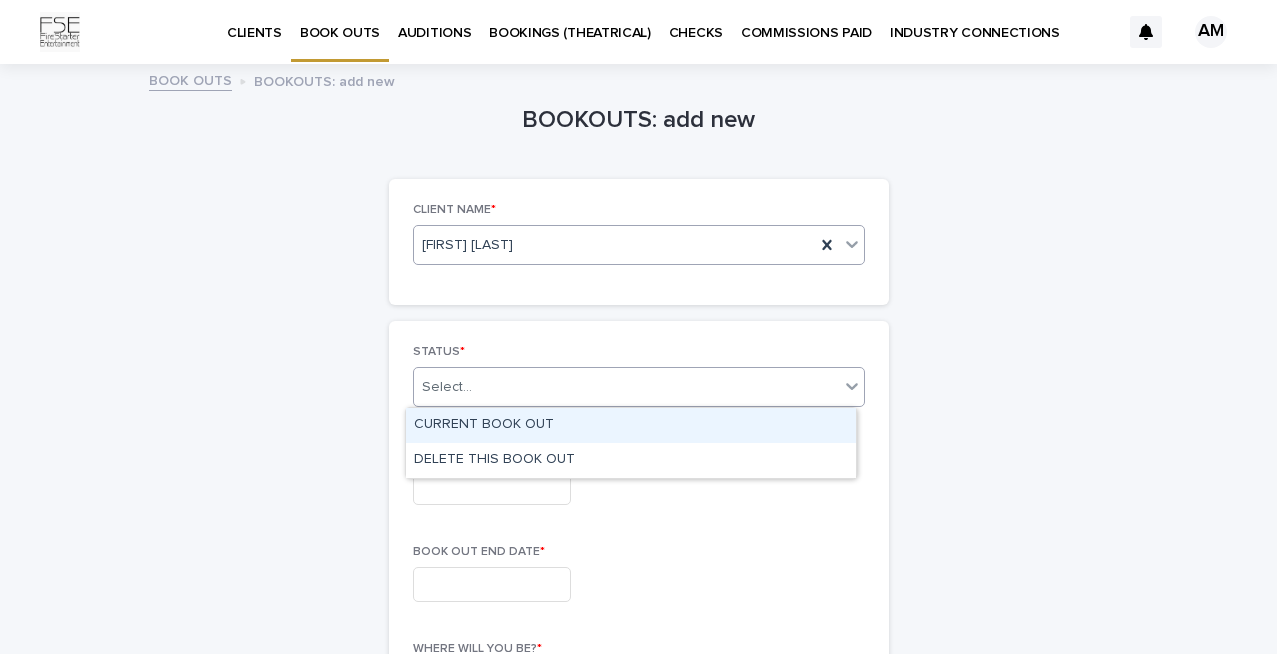 click on "Select..." at bounding box center [626, 387] 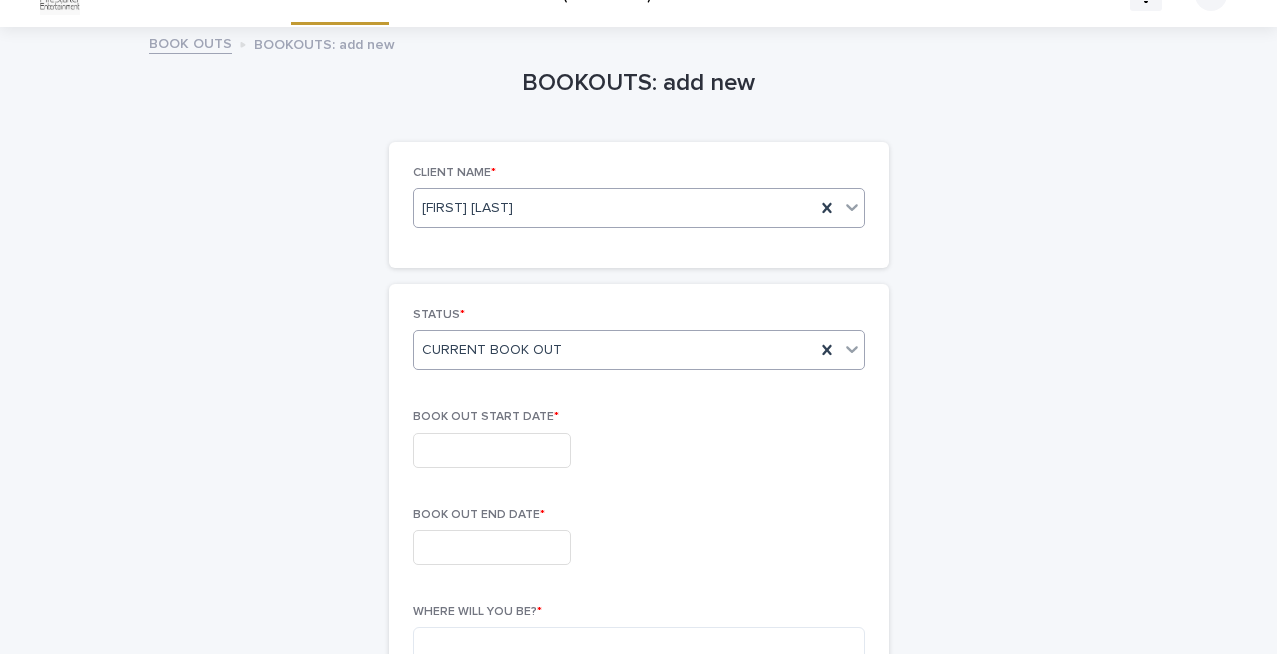 scroll, scrollTop: 129, scrollLeft: 0, axis: vertical 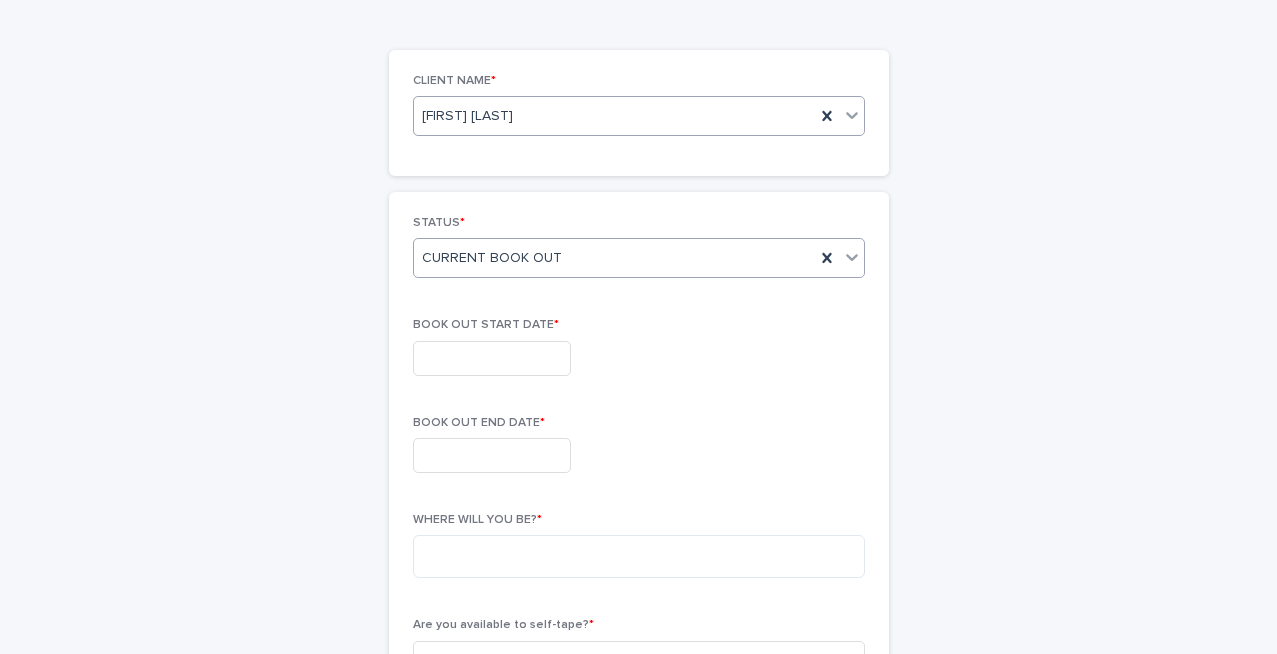 click at bounding box center [492, 358] 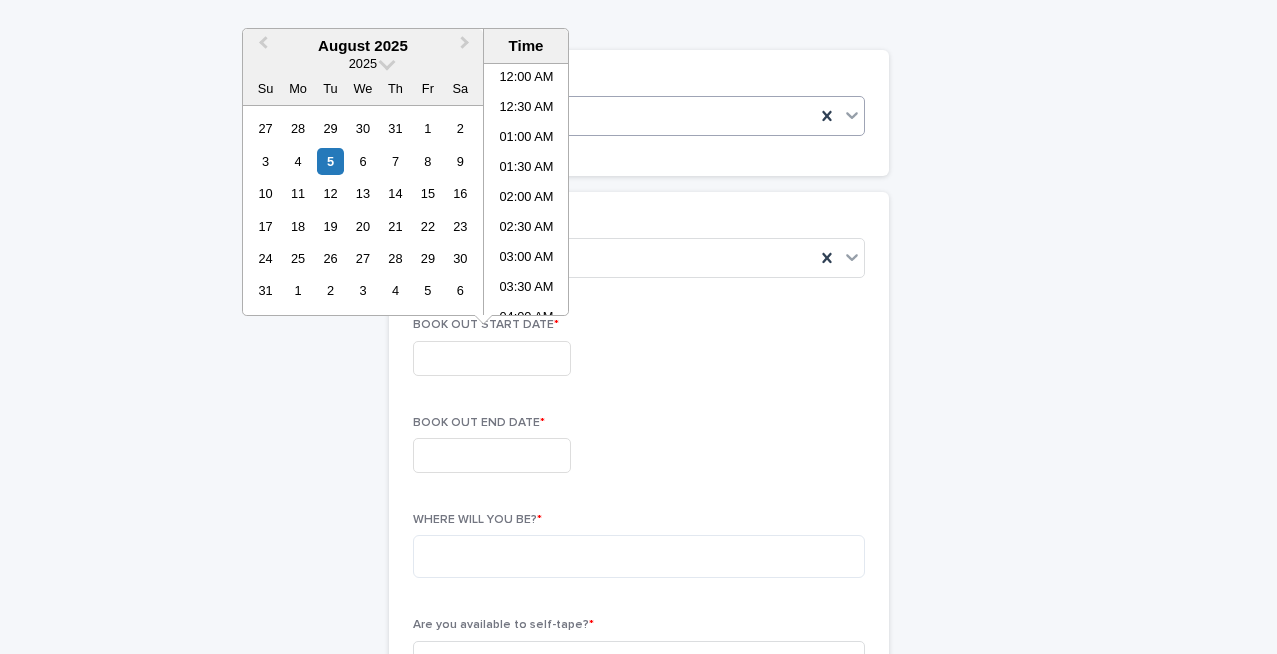 scroll, scrollTop: 729, scrollLeft: 0, axis: vertical 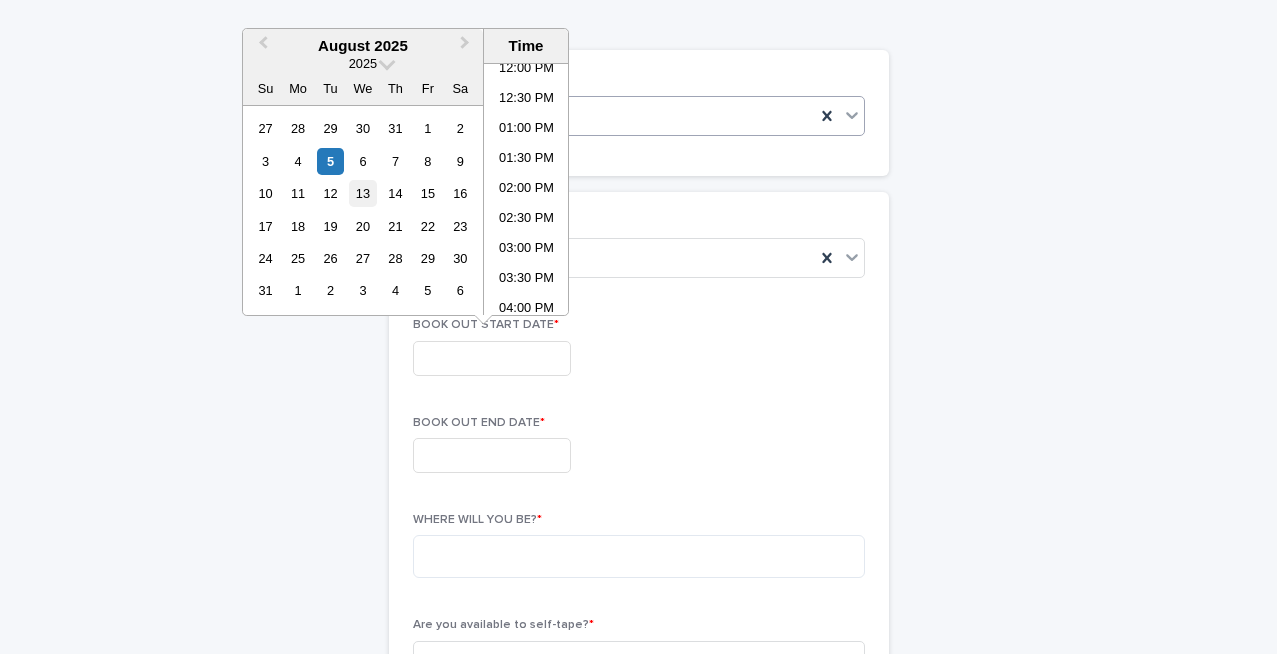 click on "13" at bounding box center [362, 193] 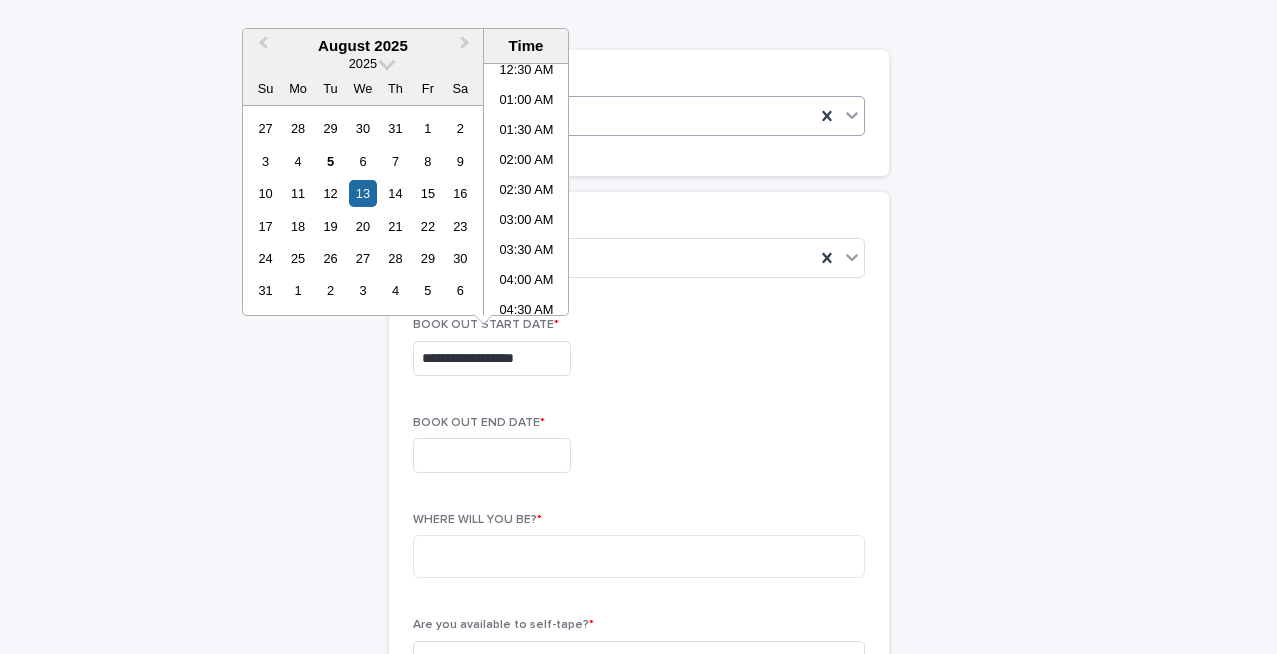 scroll, scrollTop: 0, scrollLeft: 0, axis: both 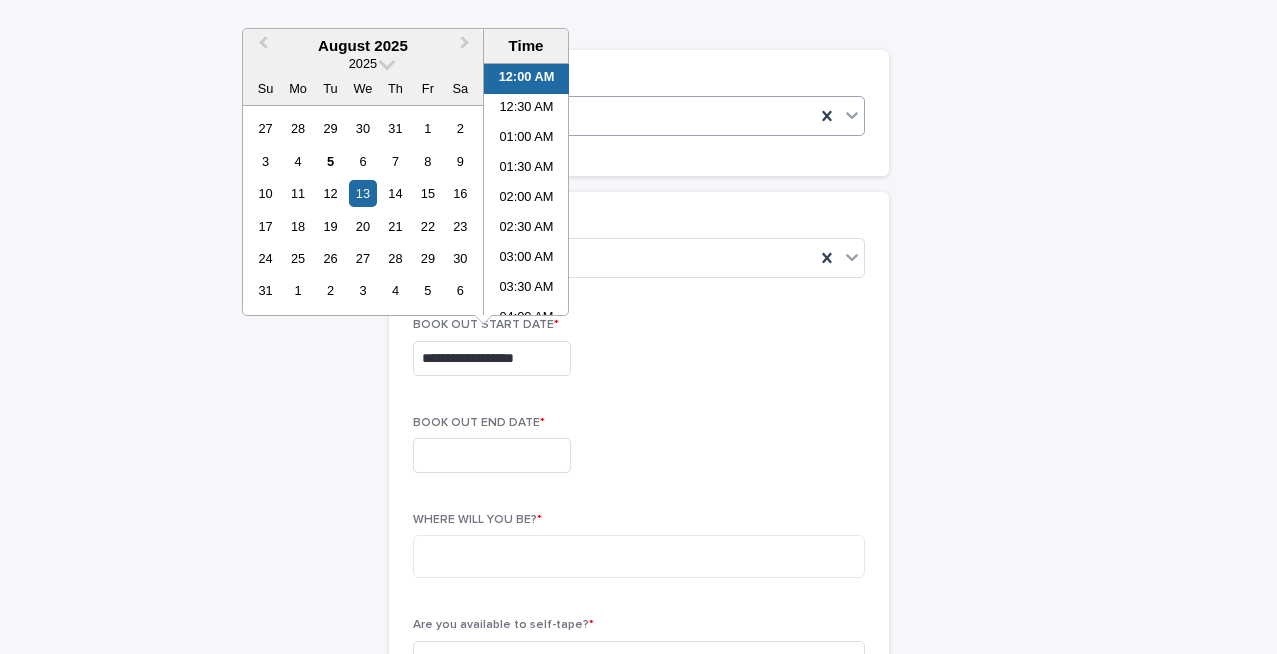 click on "12:00 AM" at bounding box center [526, 79] 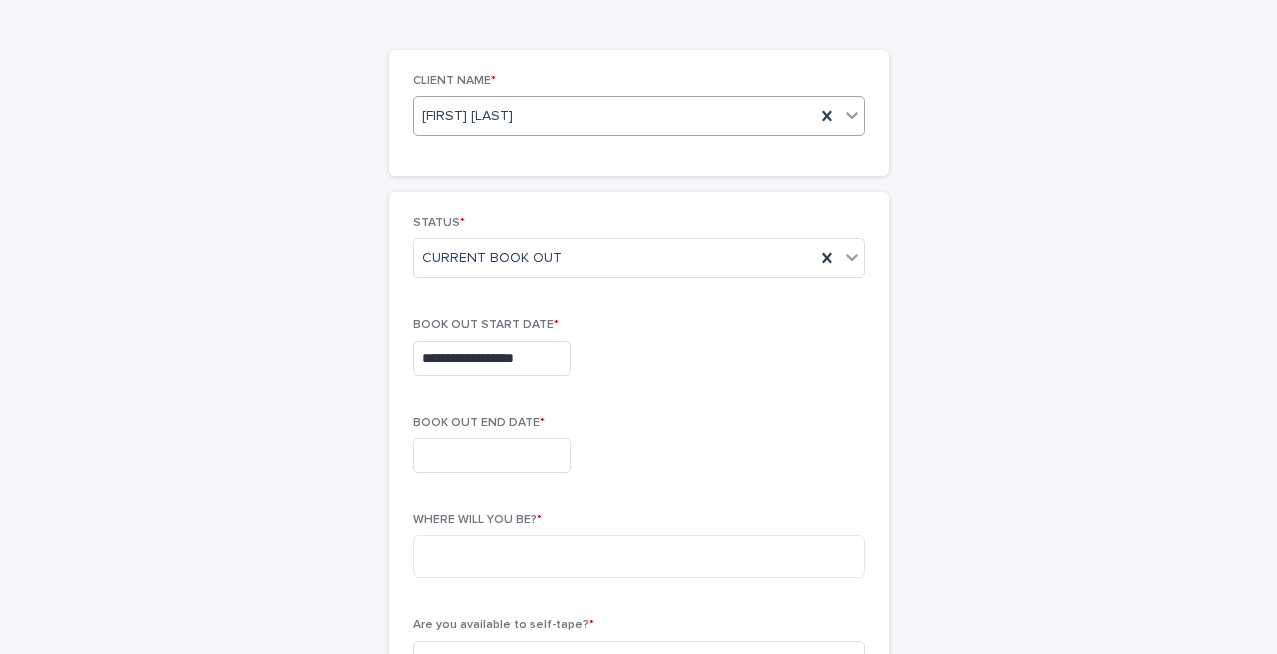 click at bounding box center [492, 455] 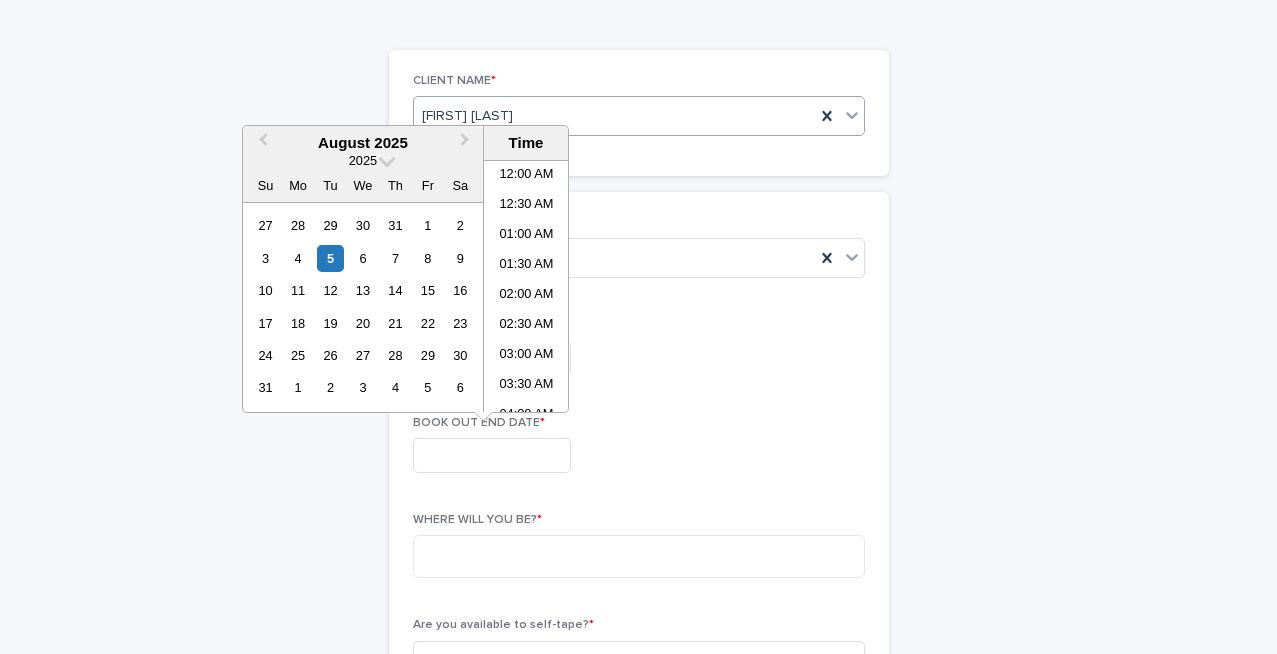 scroll, scrollTop: 729, scrollLeft: 0, axis: vertical 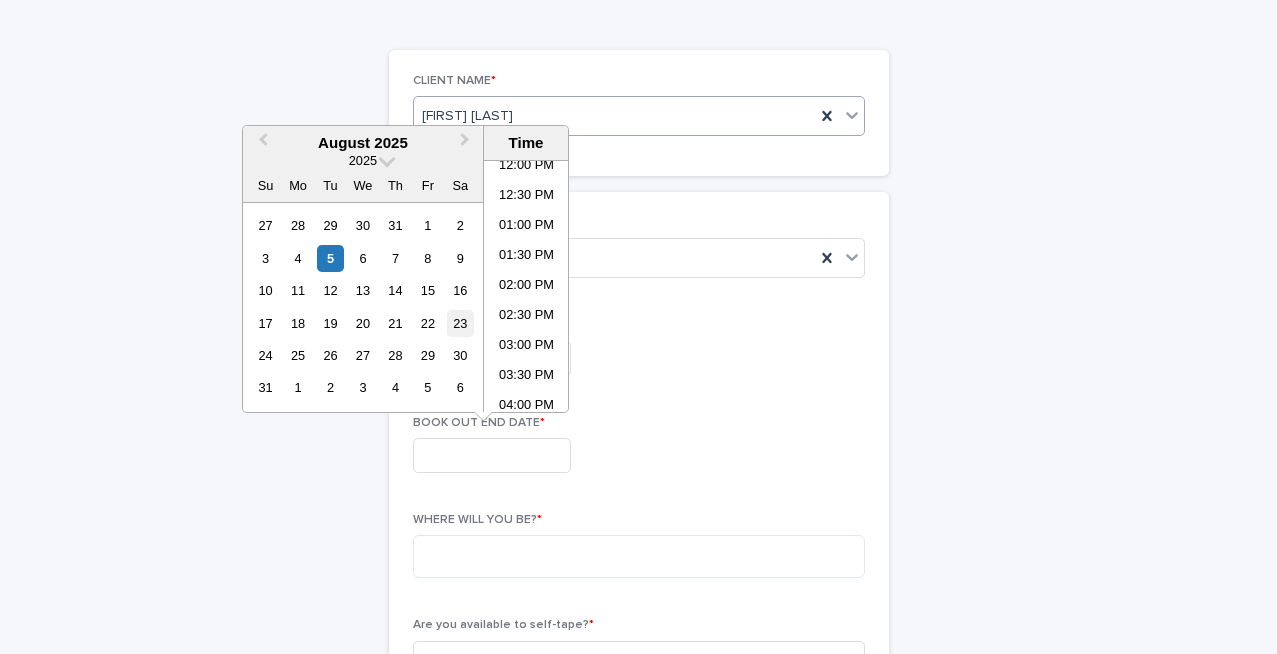 click on "23" at bounding box center (460, 323) 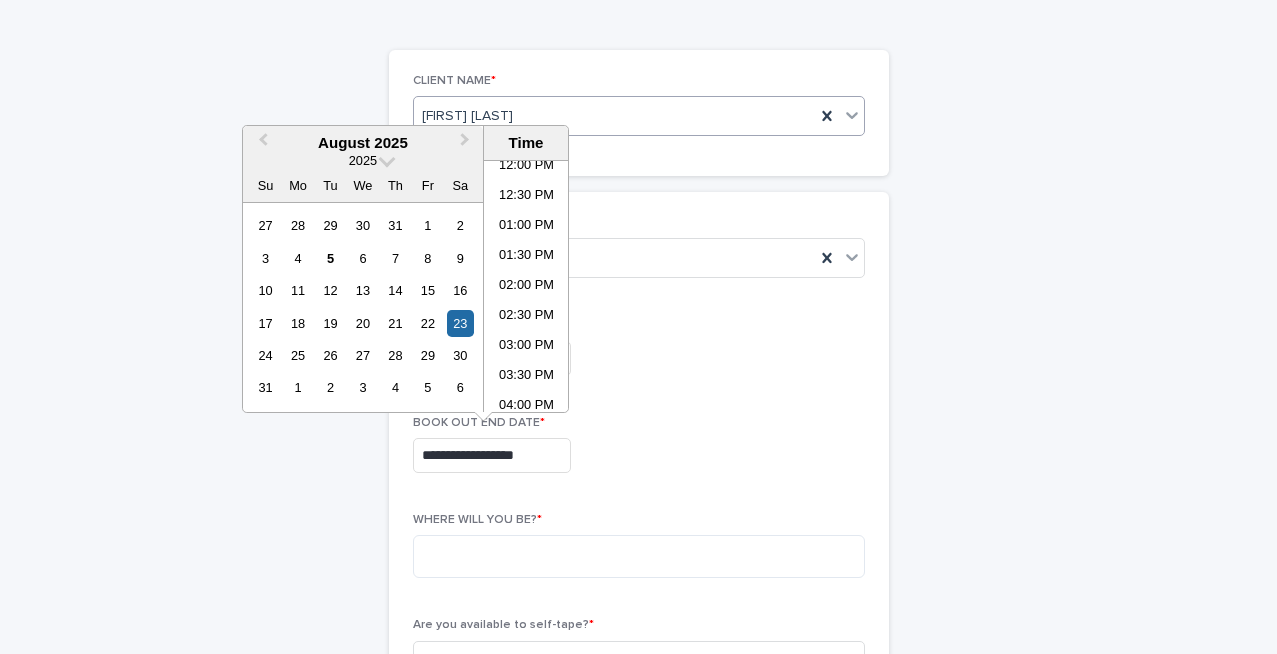 scroll, scrollTop: 1189, scrollLeft: 0, axis: vertical 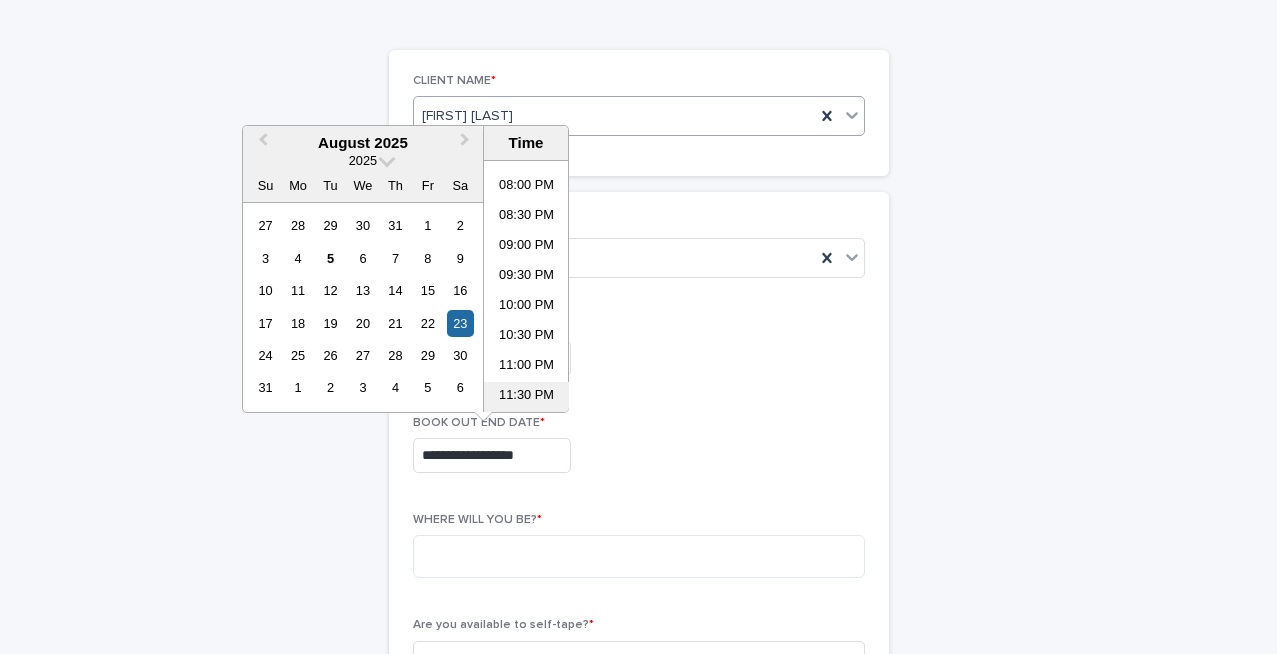 click on "11:30 PM" at bounding box center [526, 397] 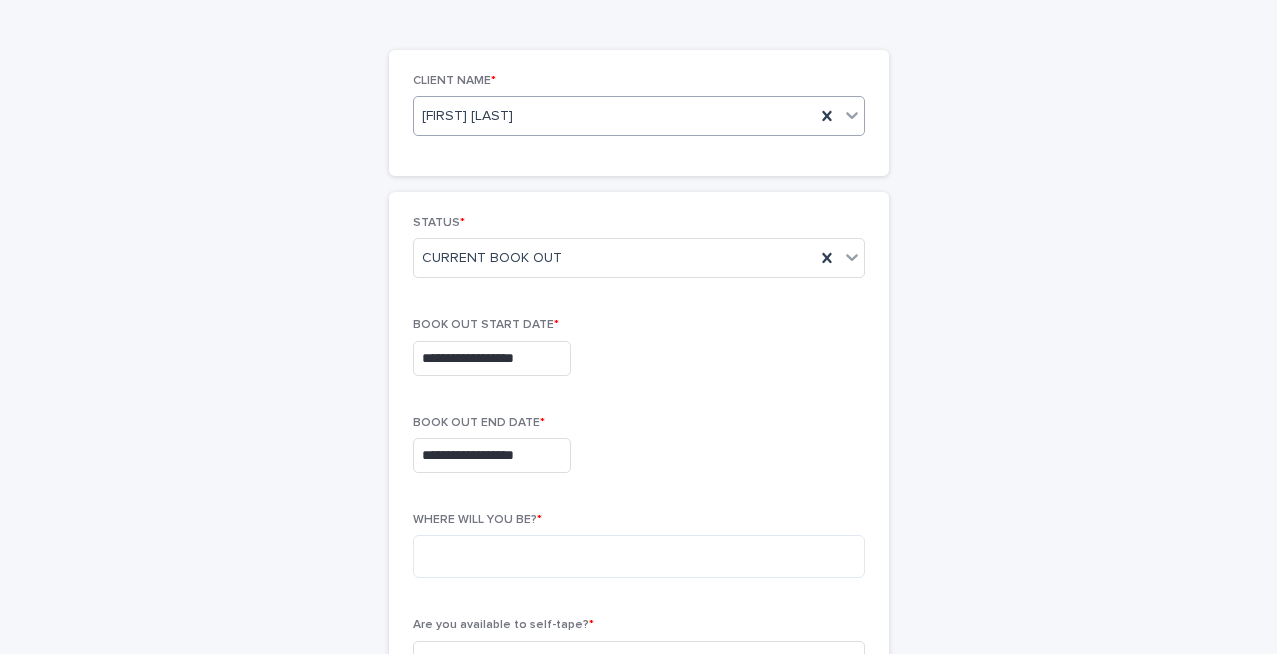type on "**********" 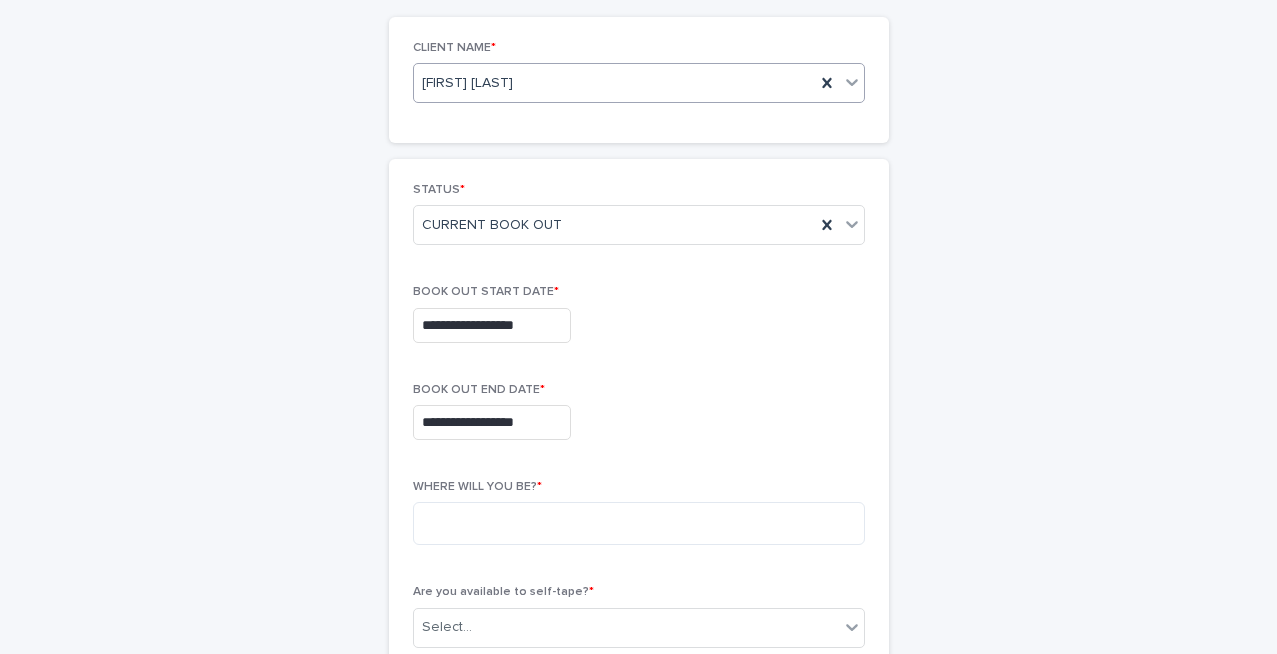 scroll, scrollTop: 265, scrollLeft: 0, axis: vertical 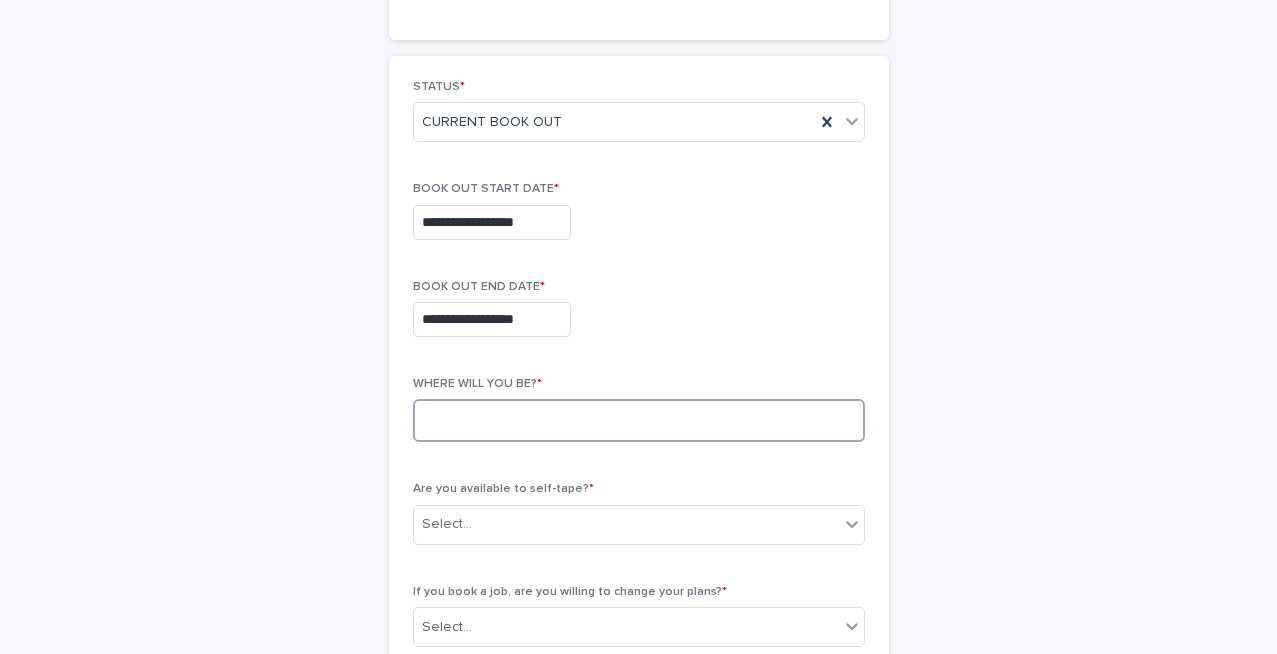 click at bounding box center (639, 420) 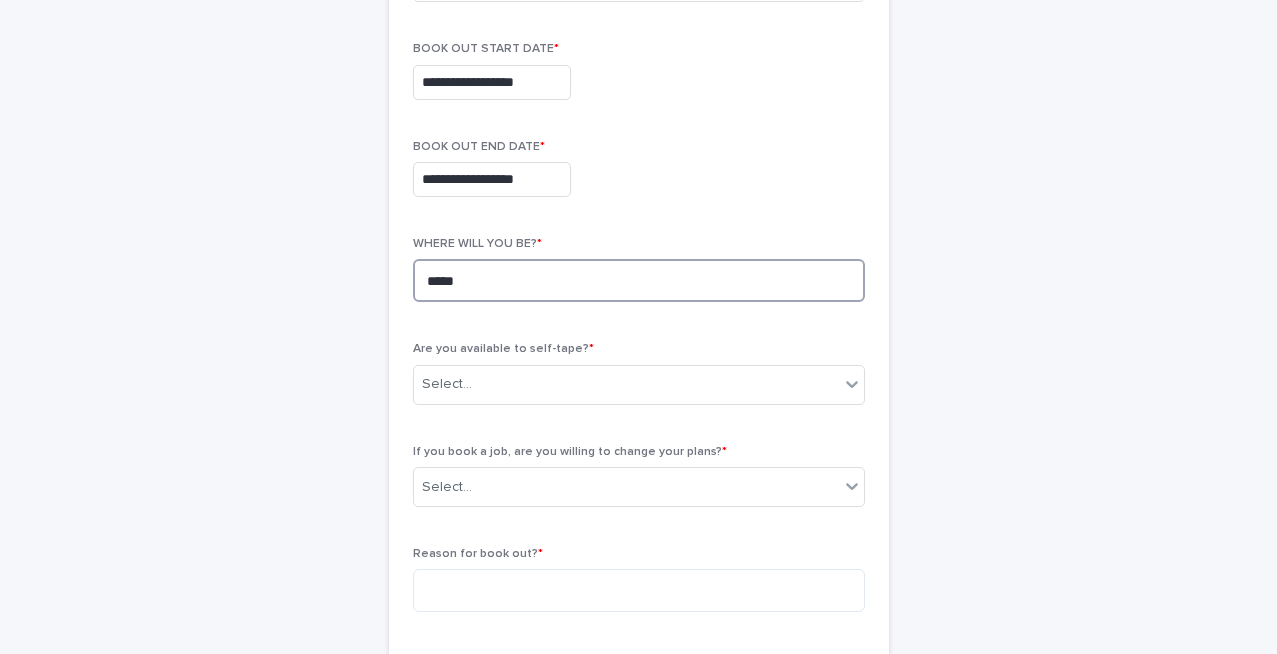 scroll, scrollTop: 444, scrollLeft: 0, axis: vertical 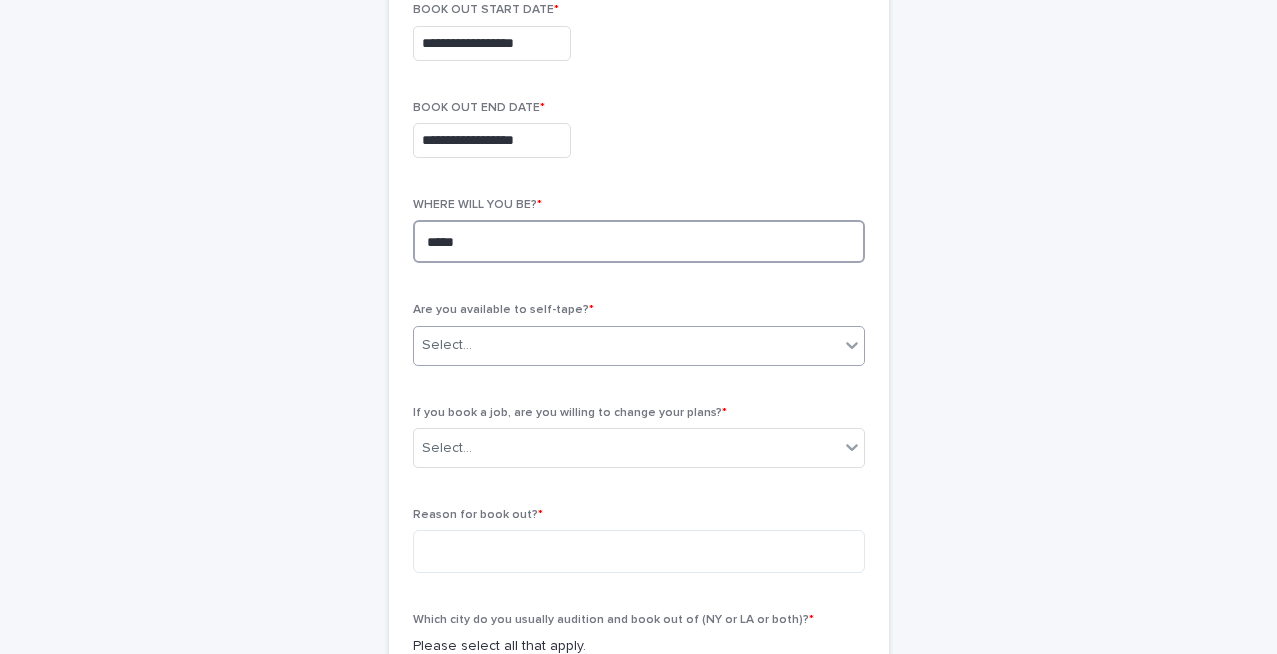 type on "*****" 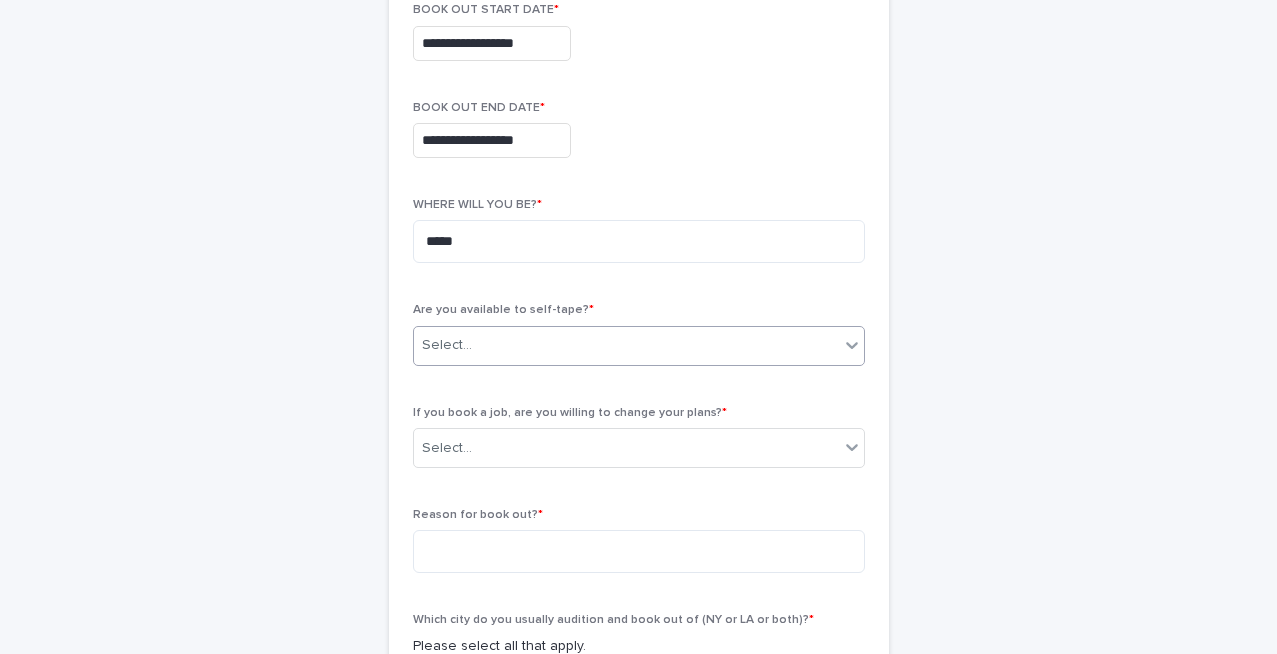 click on "Select..." at bounding box center (626, 345) 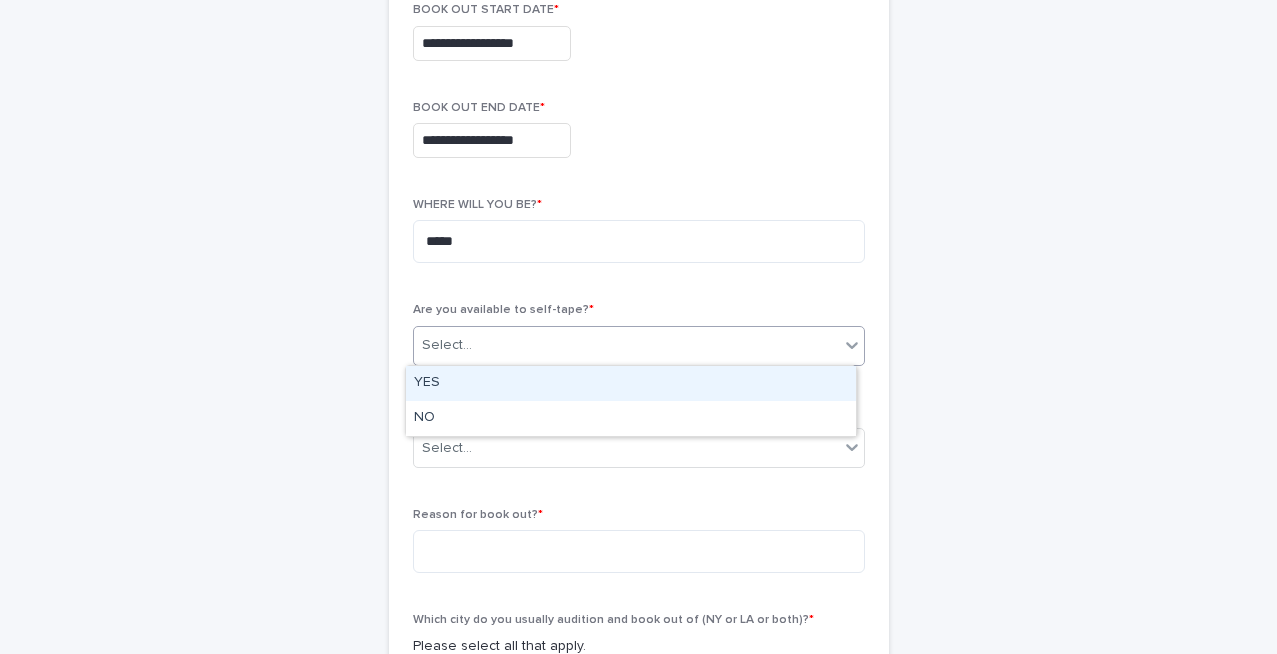click on "YES" at bounding box center (631, 383) 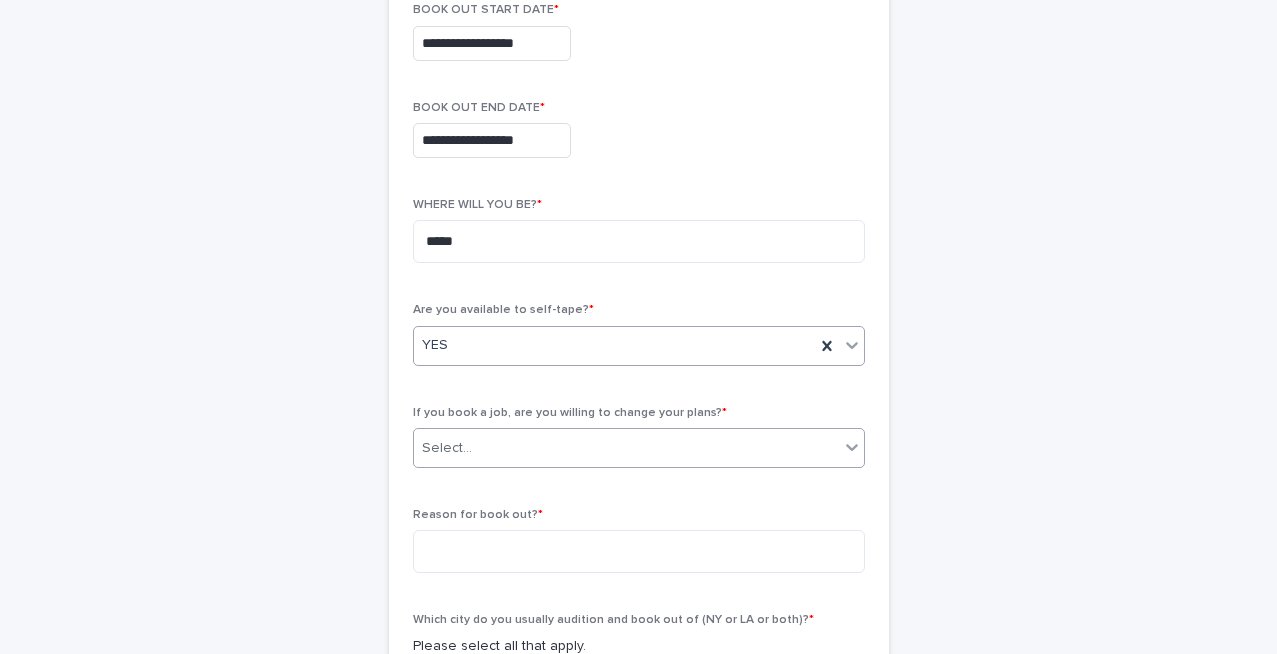 click on "Select..." at bounding box center [626, 448] 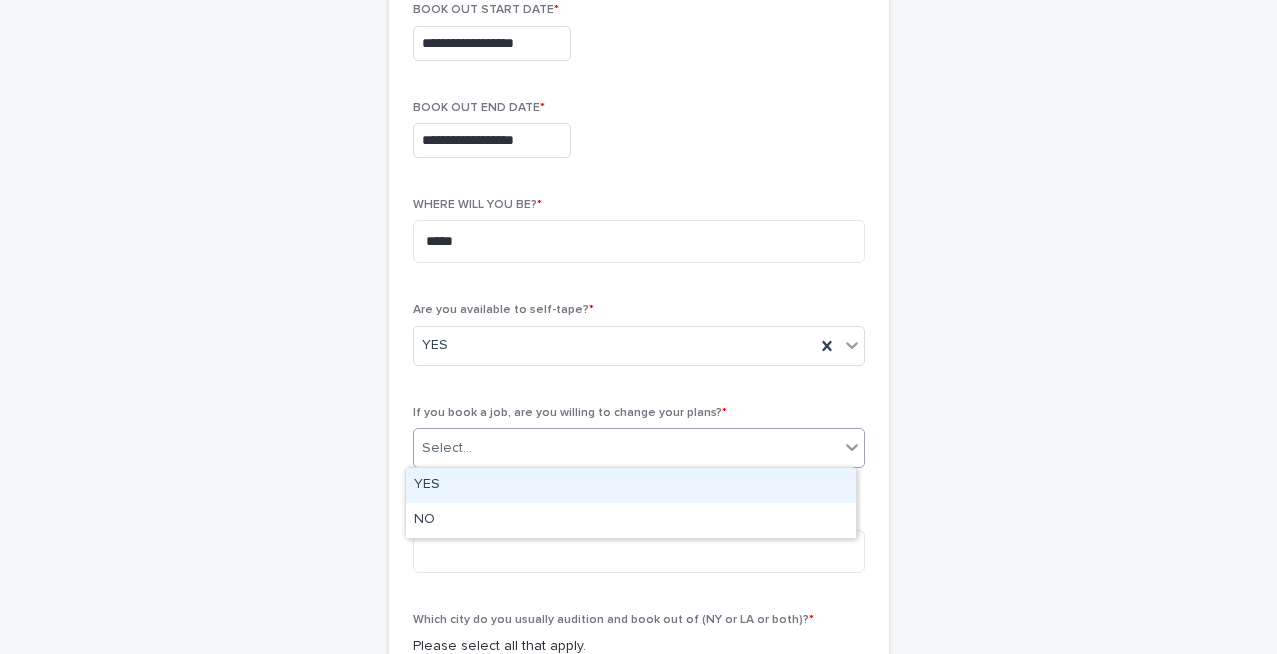 click on "YES" at bounding box center [631, 485] 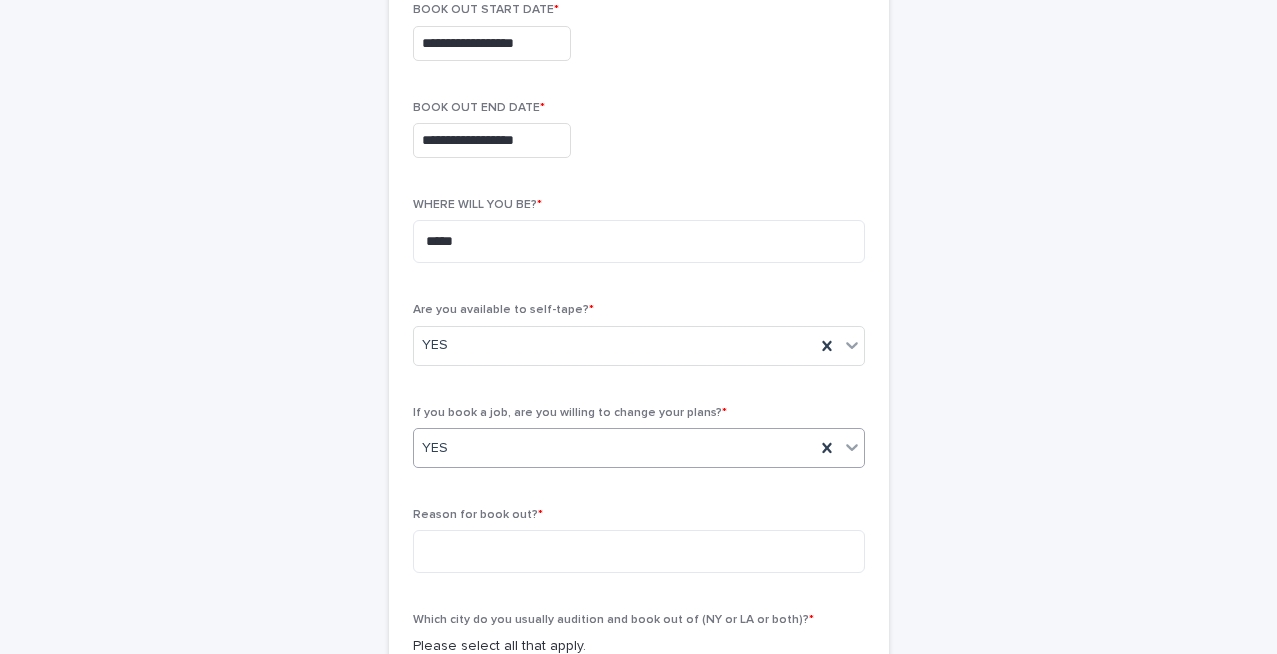 scroll, scrollTop: 576, scrollLeft: 0, axis: vertical 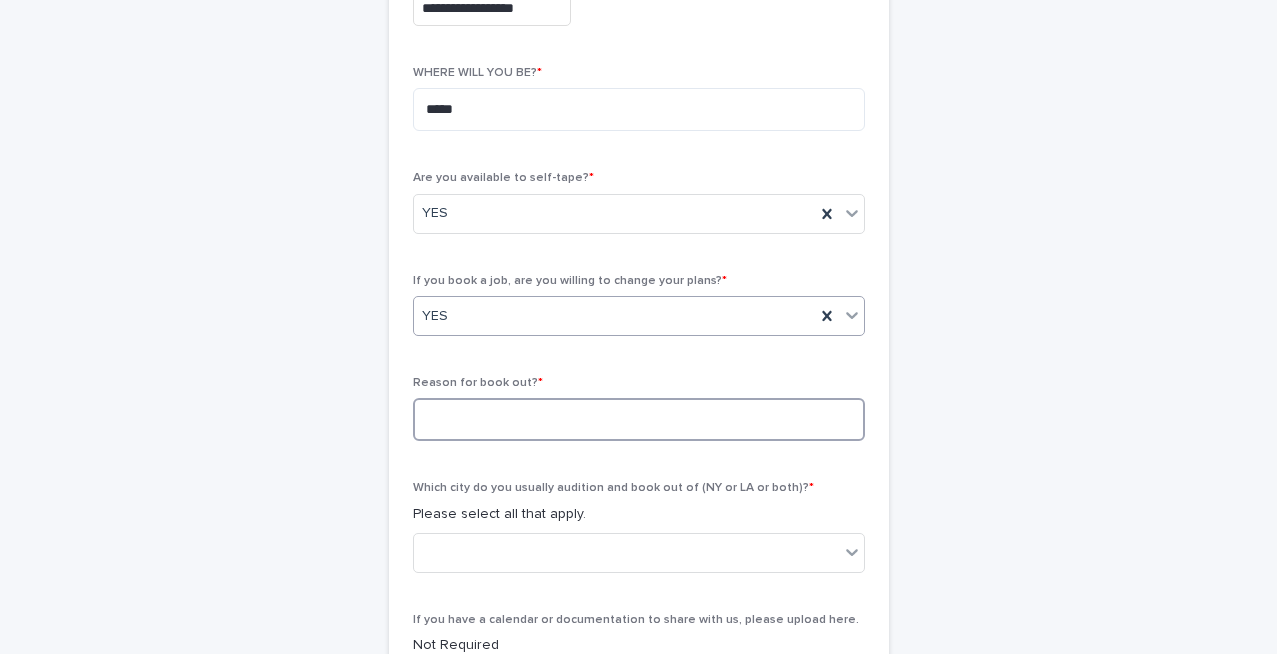 click at bounding box center [639, 419] 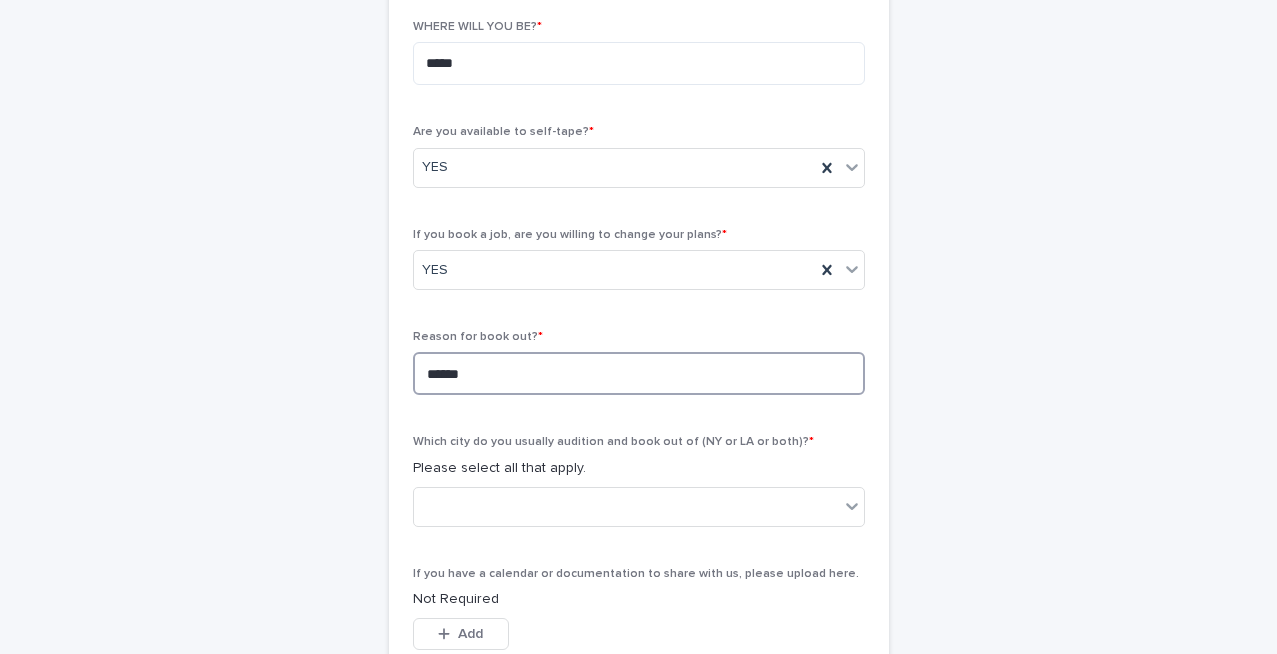 scroll, scrollTop: 718, scrollLeft: 0, axis: vertical 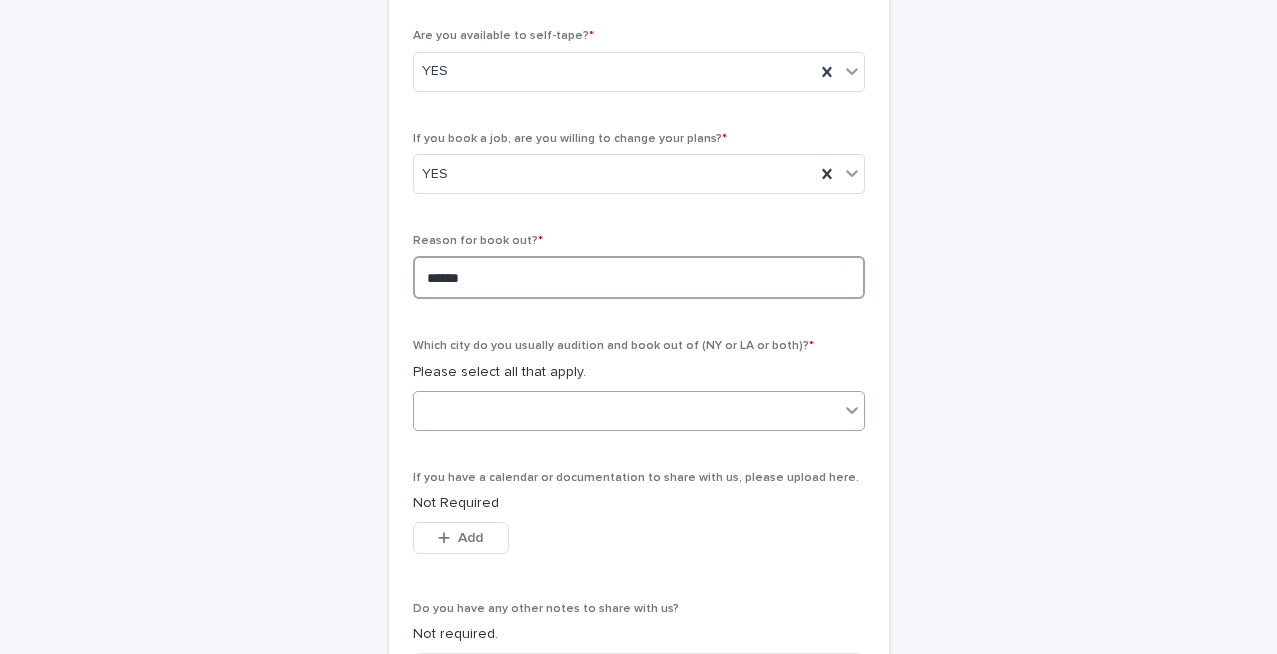 type on "******" 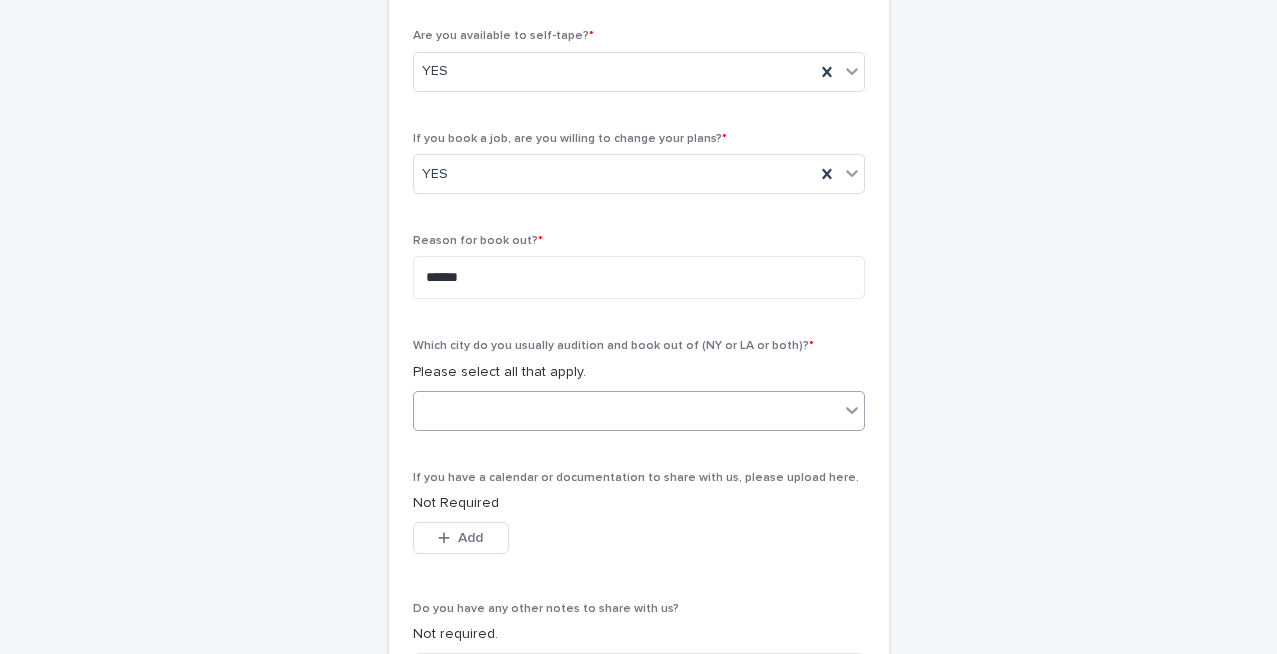 click at bounding box center [626, 410] 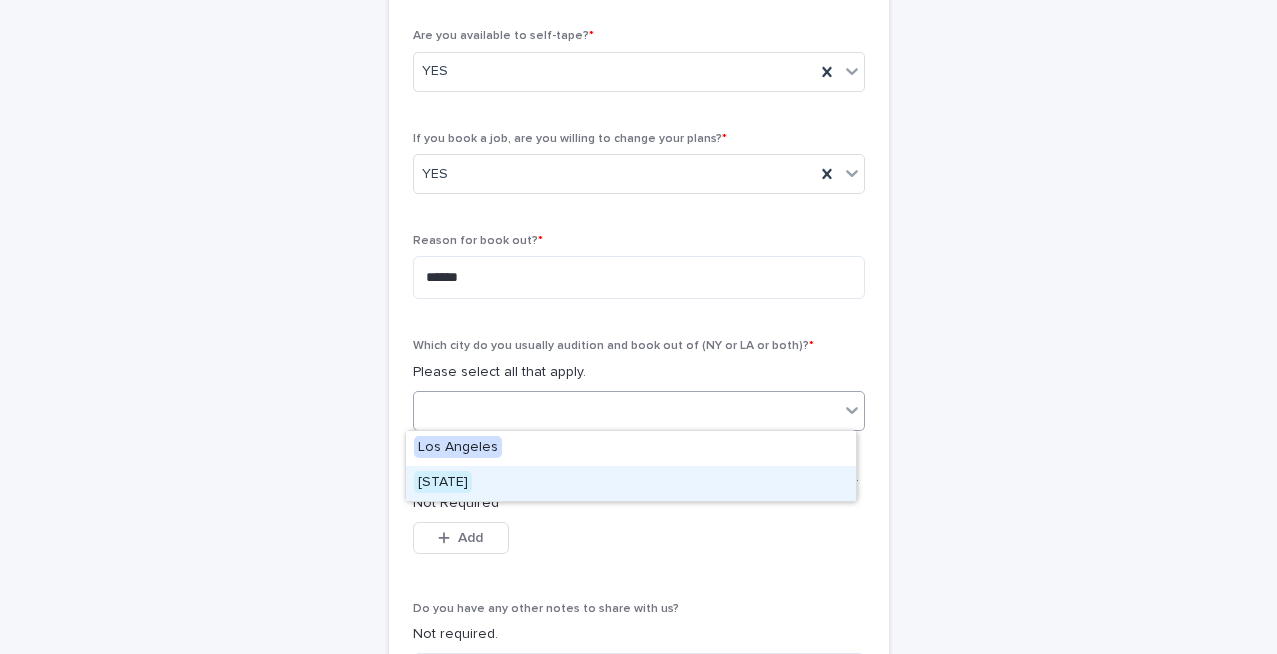 click on "[STATE]" at bounding box center [443, 482] 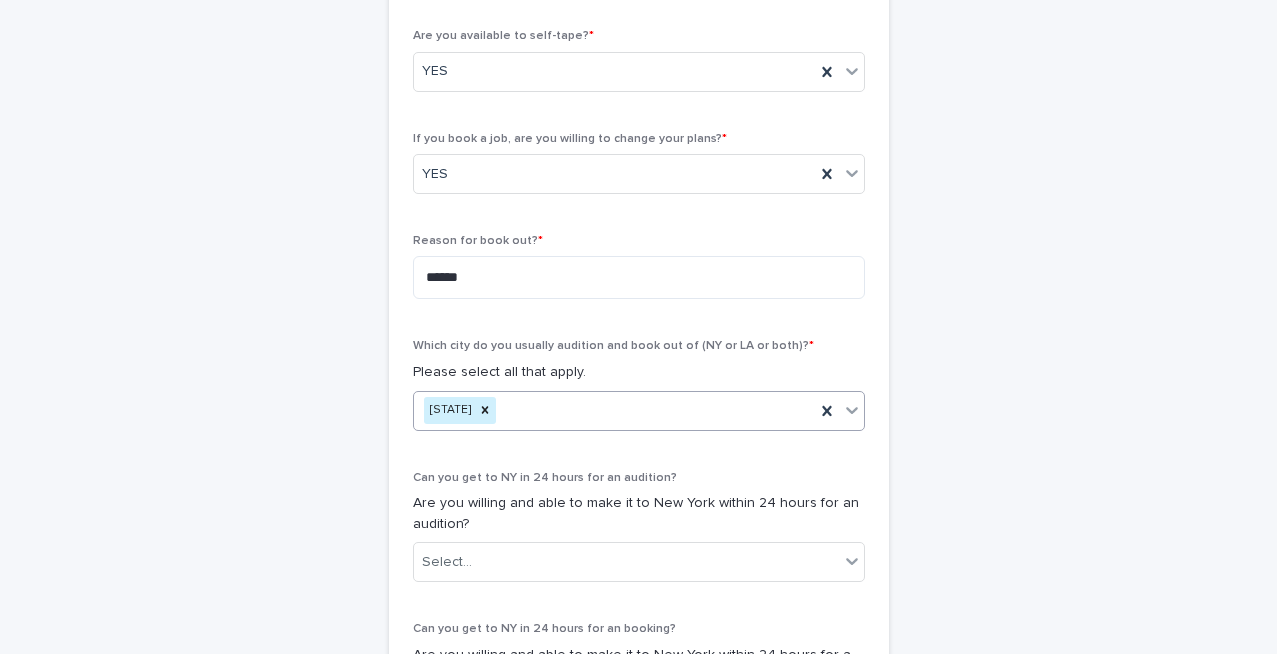 scroll, scrollTop: 870, scrollLeft: 0, axis: vertical 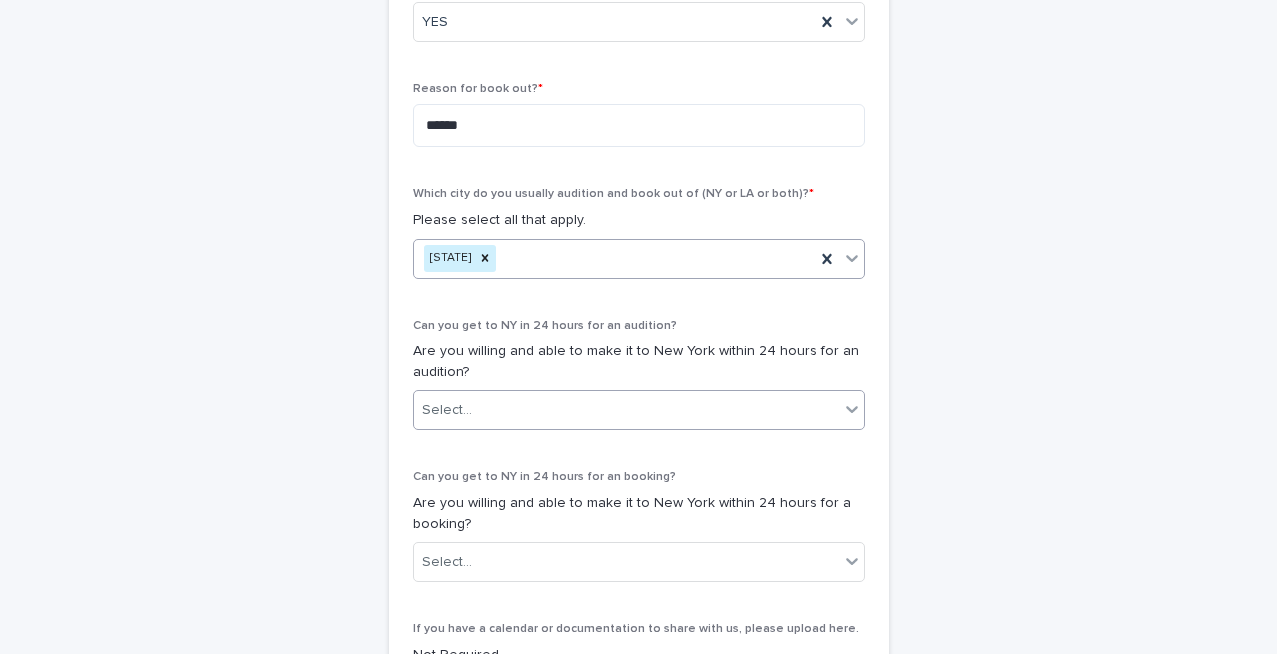 click on "Select..." at bounding box center [626, 410] 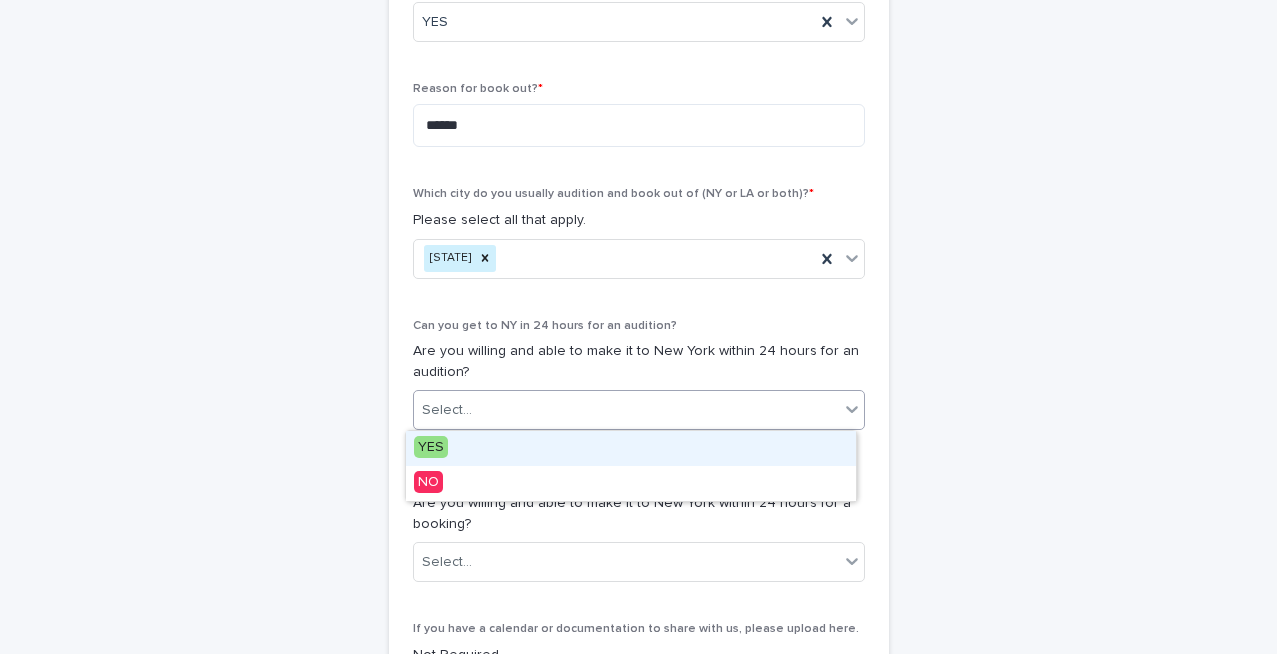 click on "YES" at bounding box center (431, 447) 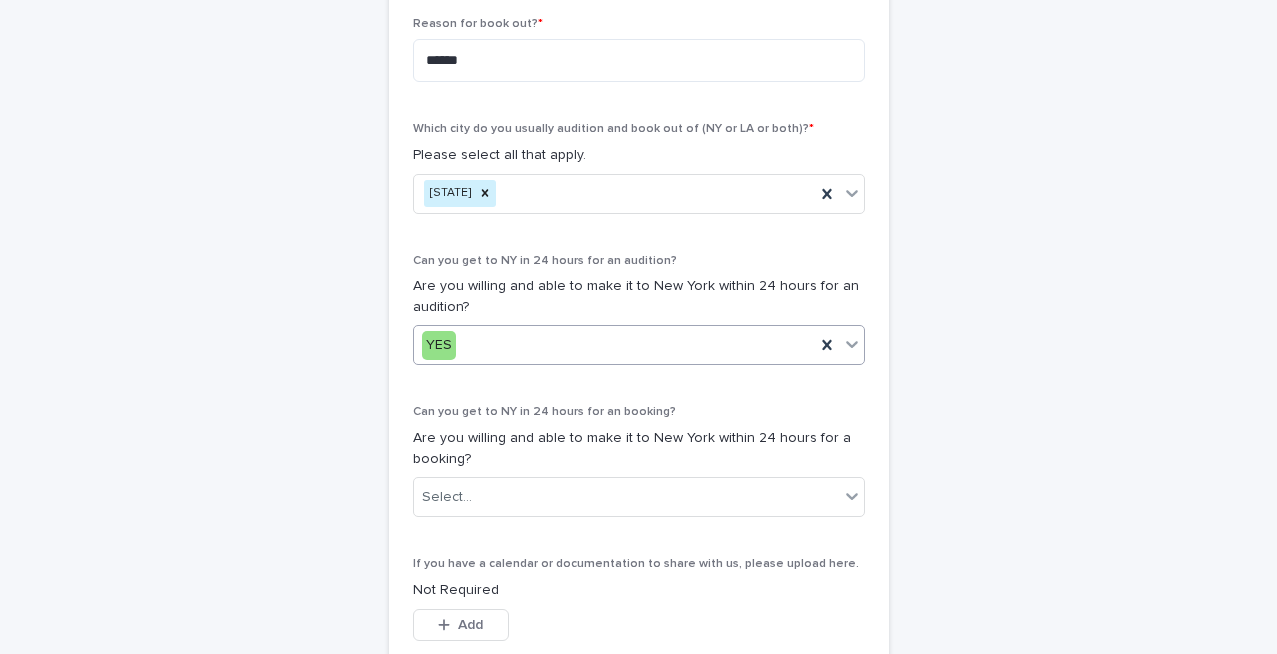 scroll, scrollTop: 1021, scrollLeft: 0, axis: vertical 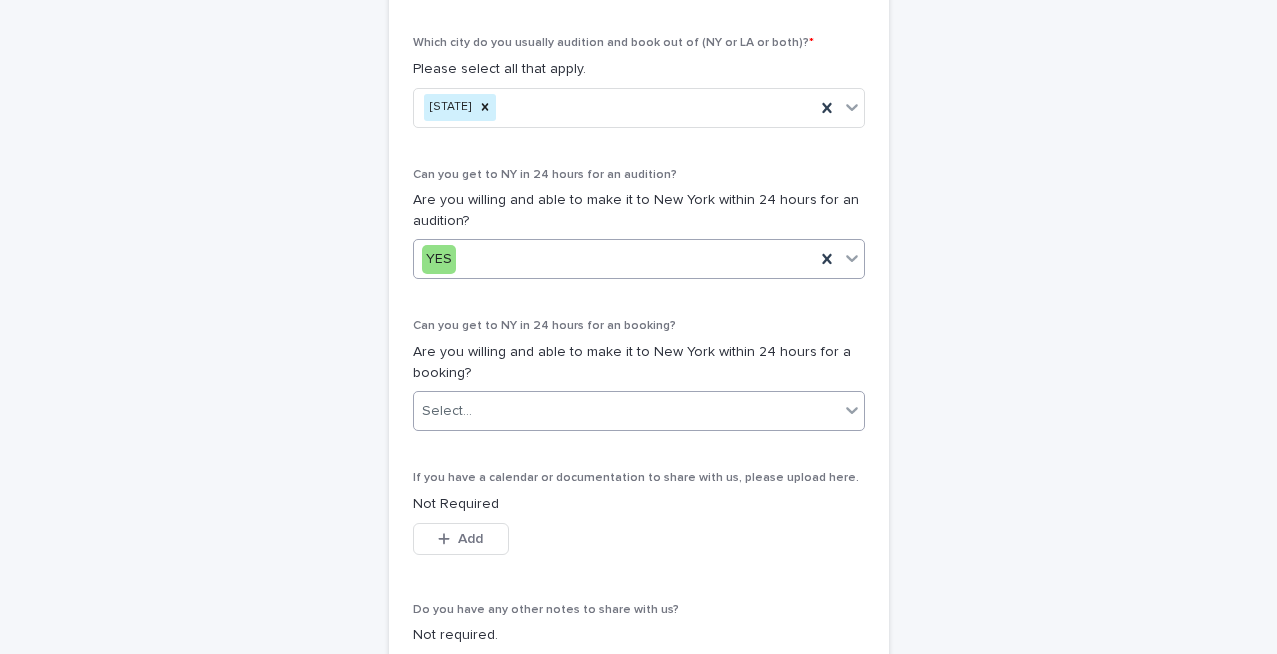 click on "Select..." at bounding box center [626, 411] 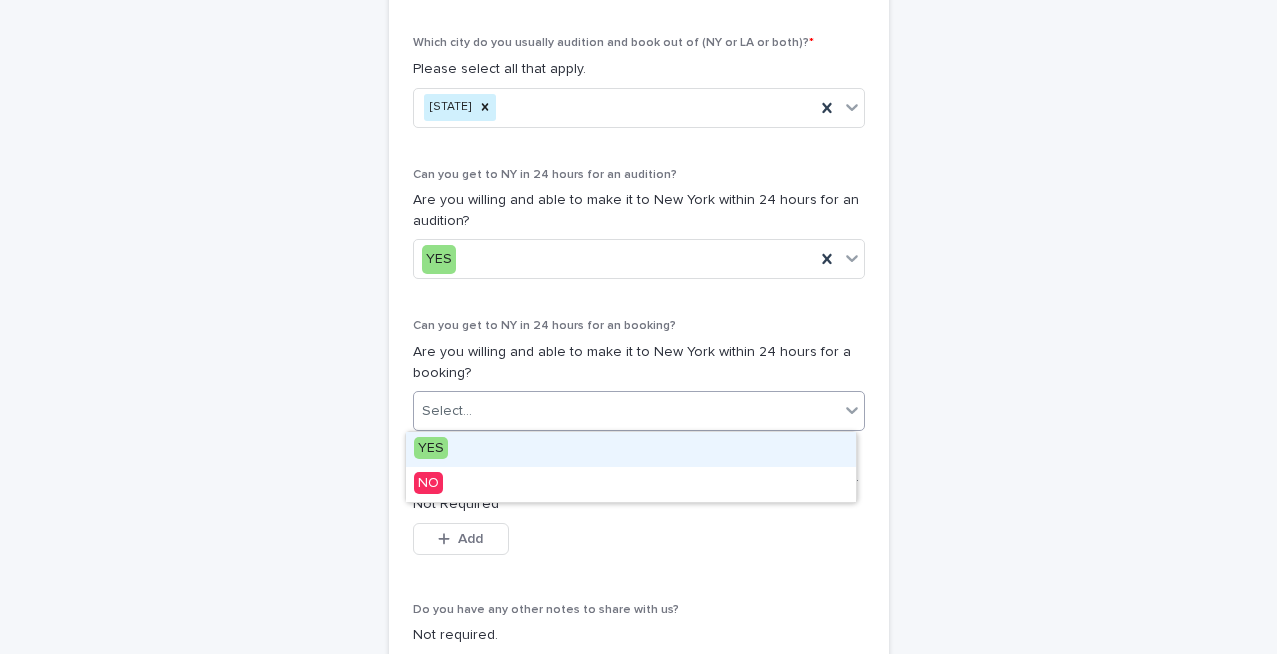 click on "YES" at bounding box center [431, 448] 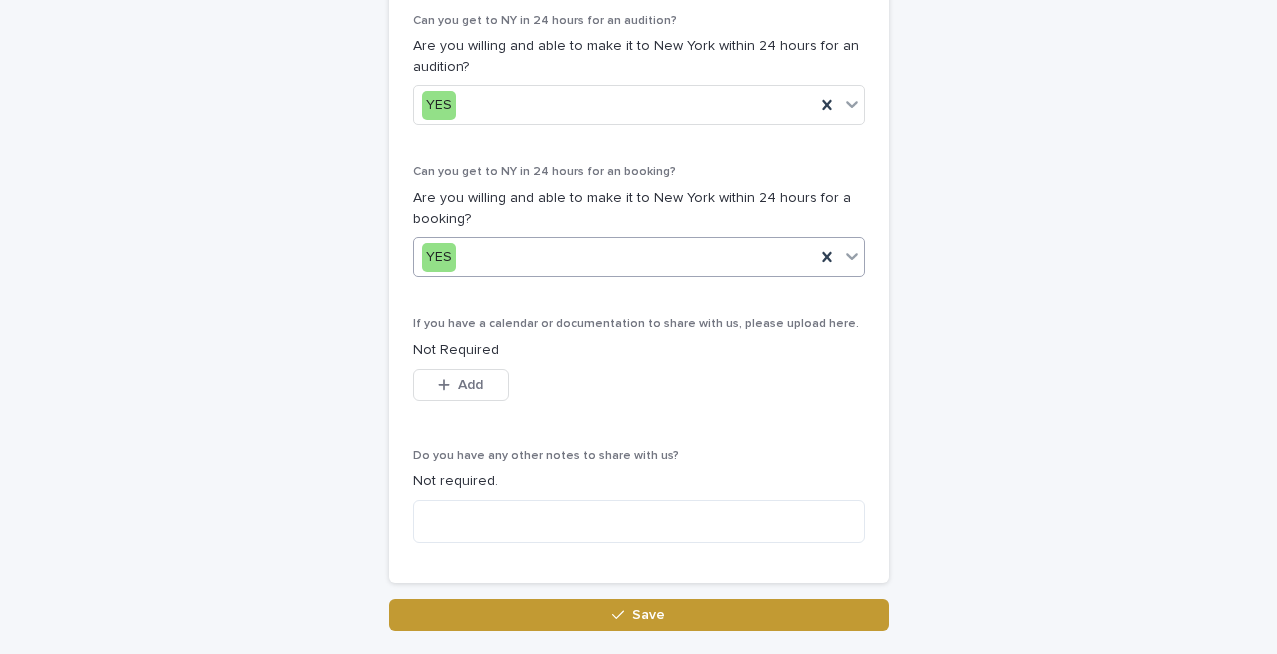 scroll, scrollTop: 1179, scrollLeft: 0, axis: vertical 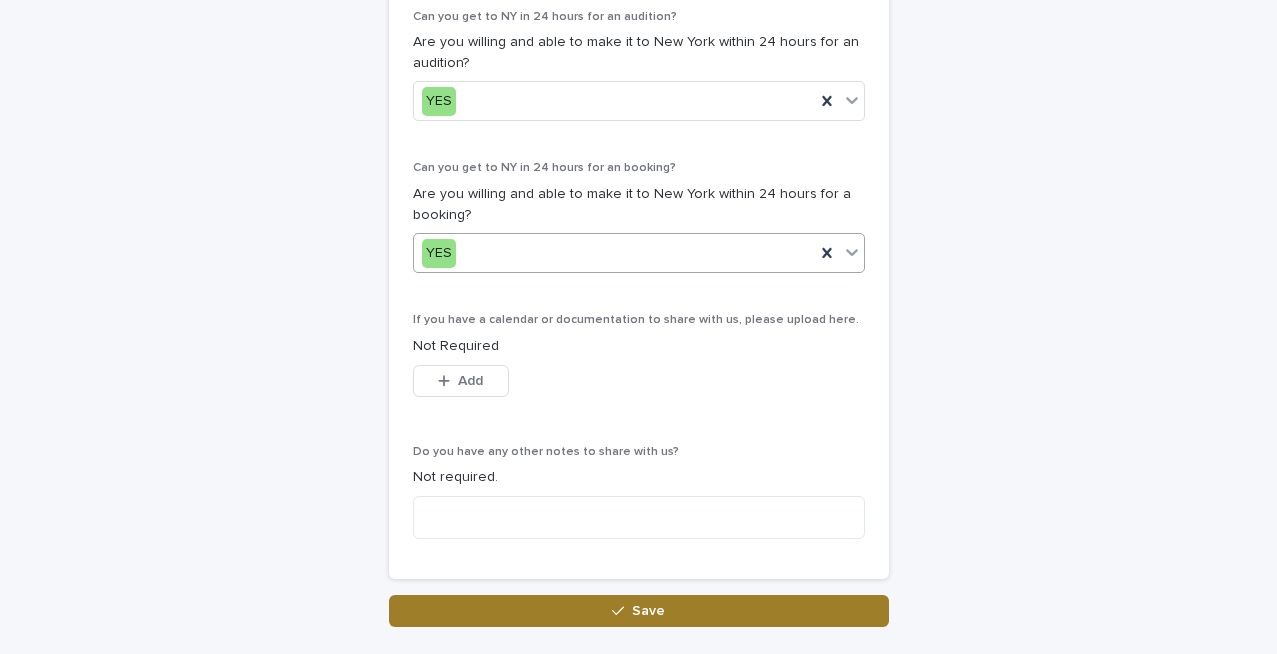 click 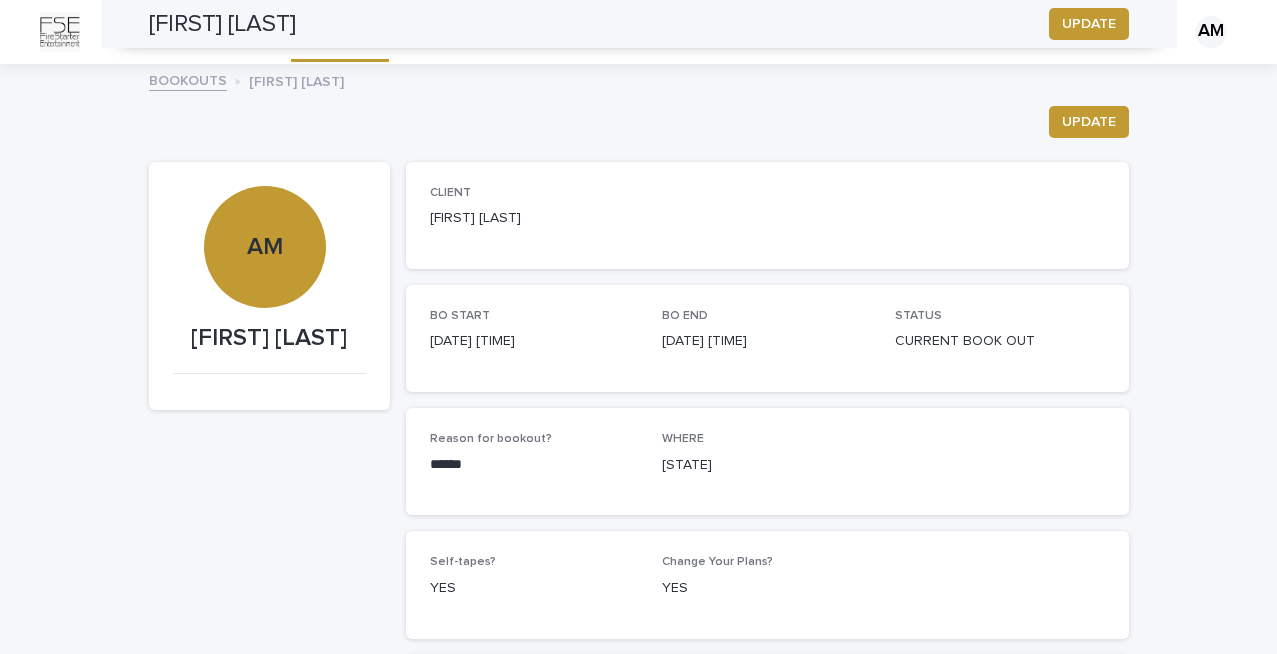 scroll, scrollTop: 0, scrollLeft: 0, axis: both 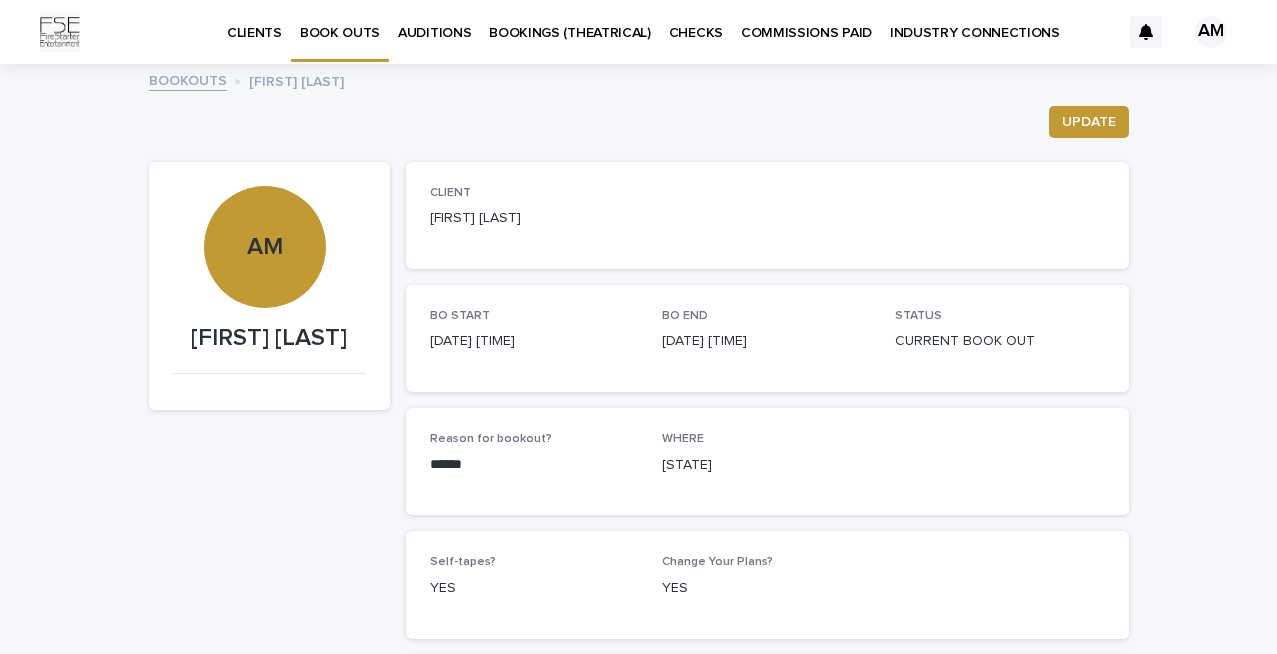 click on "BOOK OUTS" at bounding box center (340, 21) 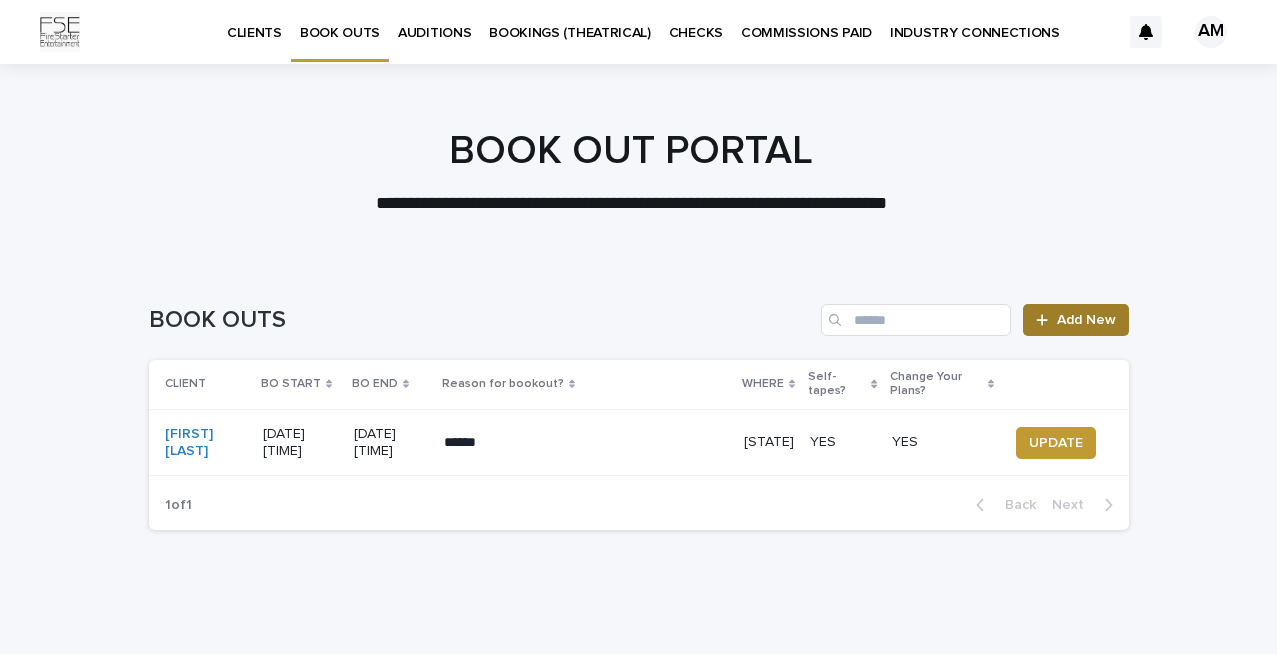click on "Add New" at bounding box center [1086, 320] 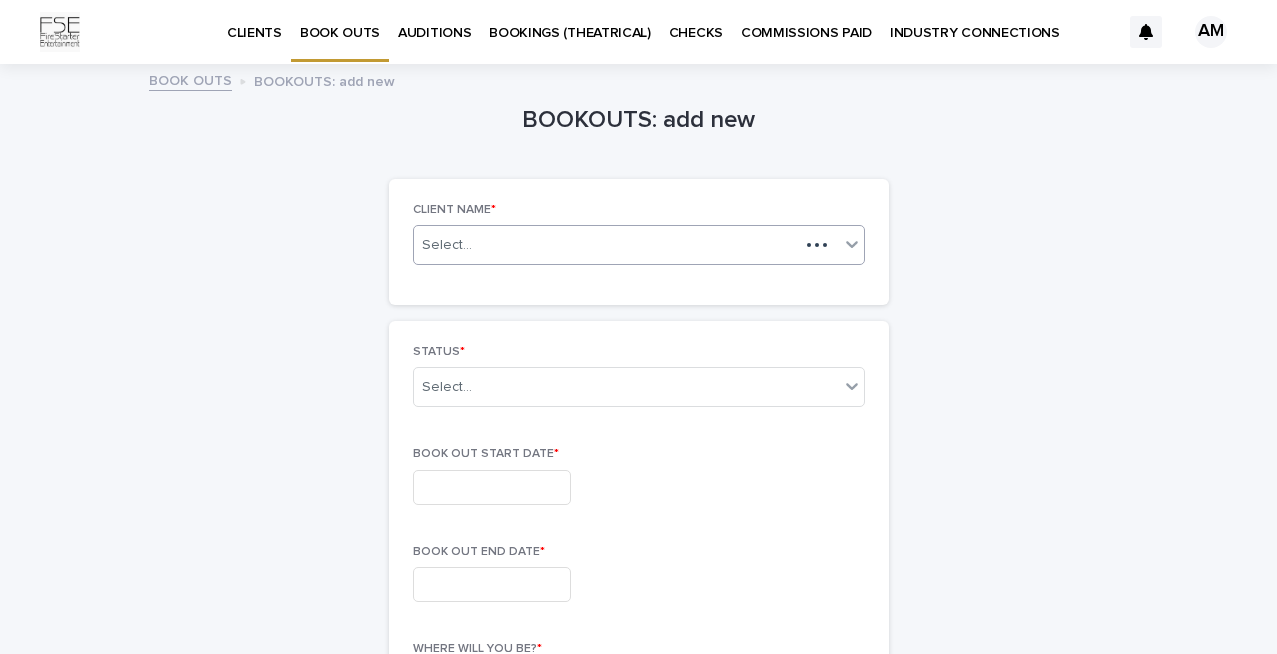 click on "Select..." at bounding box center (606, 245) 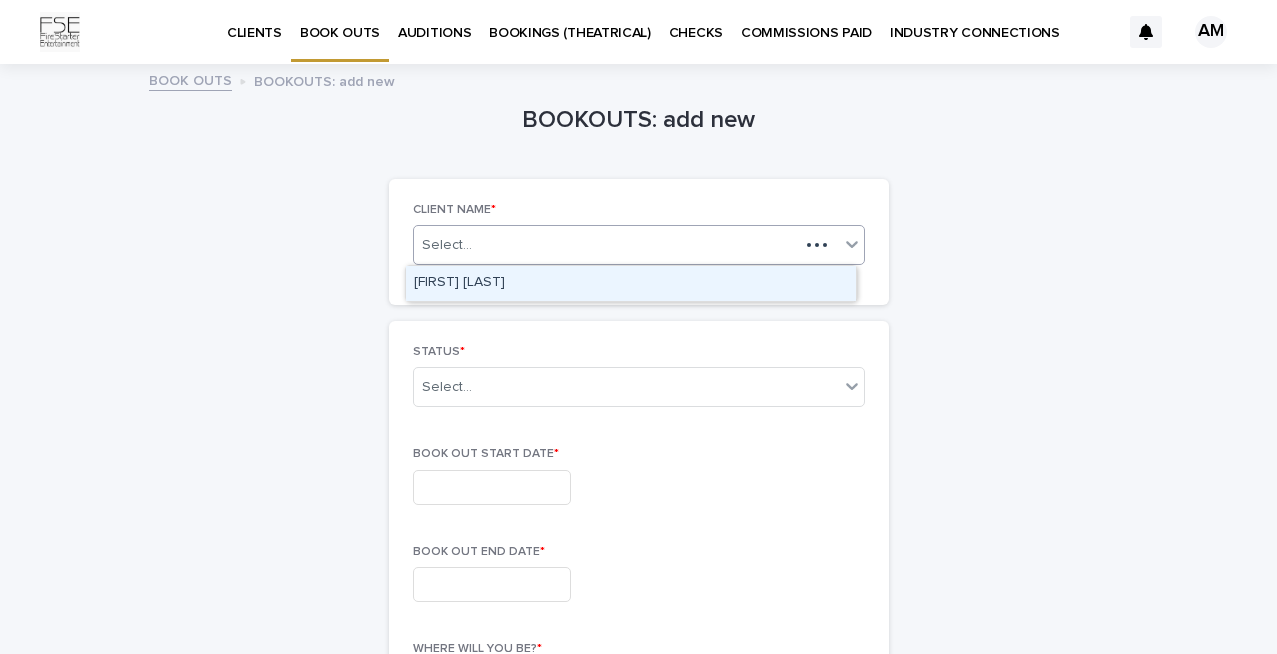 click on "[FIRST] [LAST]" at bounding box center [631, 283] 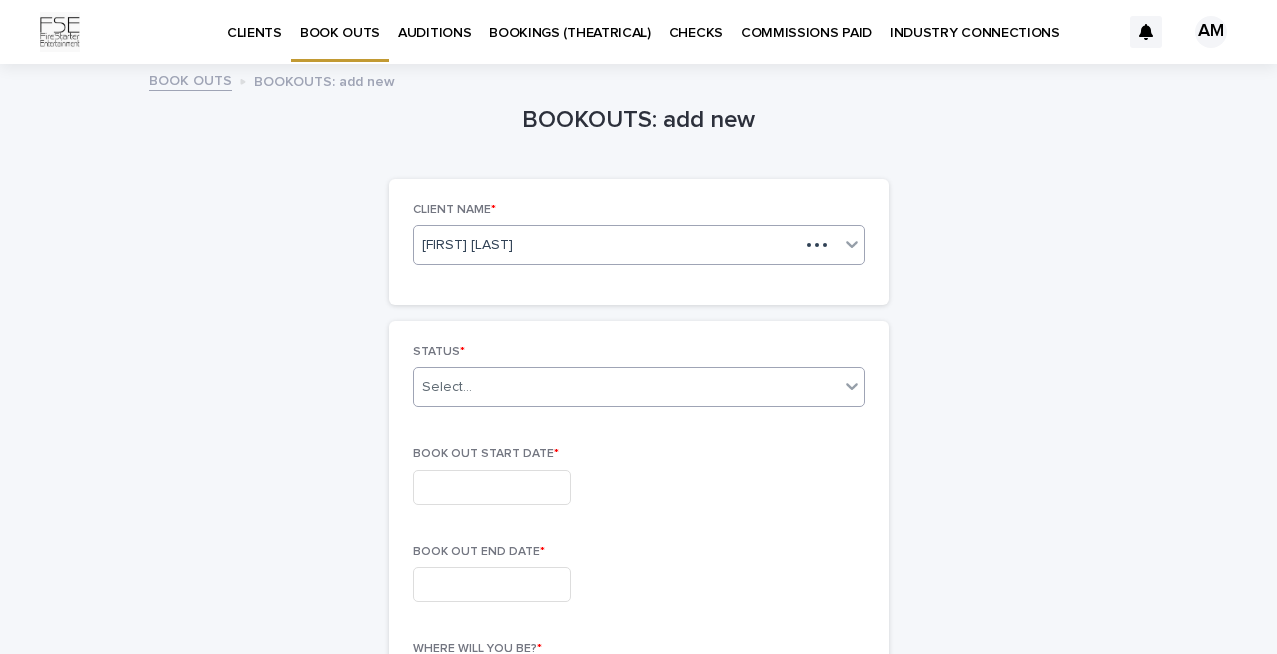 click on "Select..." at bounding box center (626, 387) 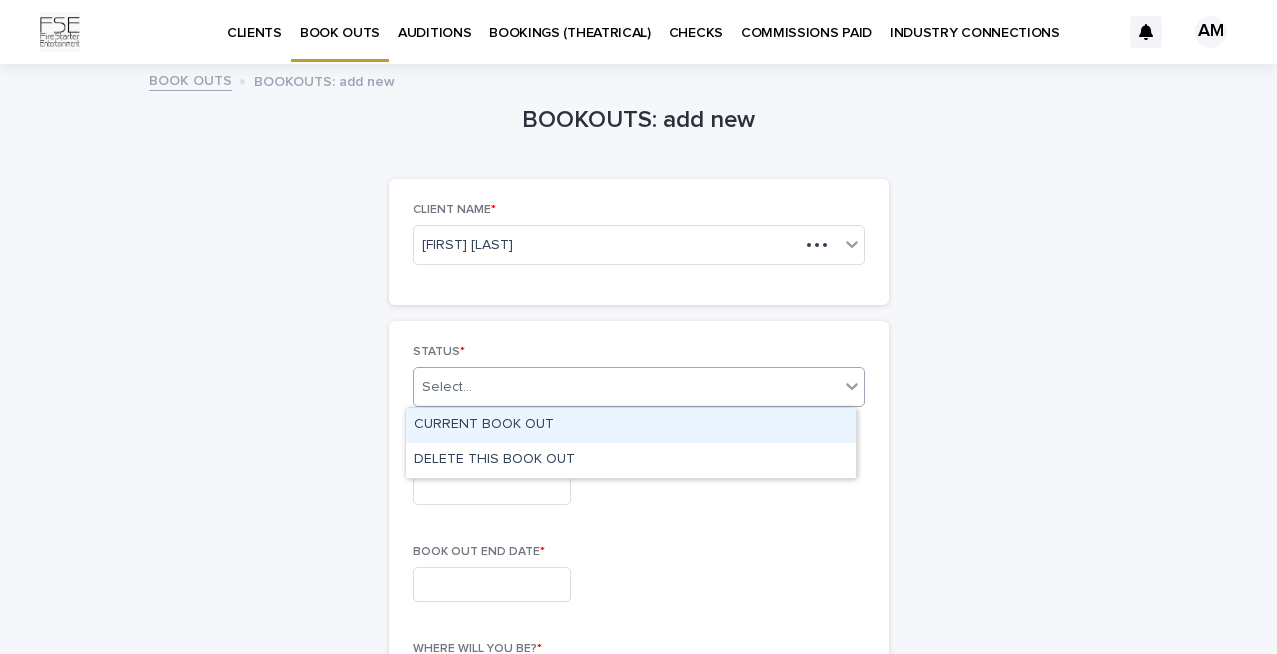 click on "CURRENT BOOK OUT" at bounding box center [631, 425] 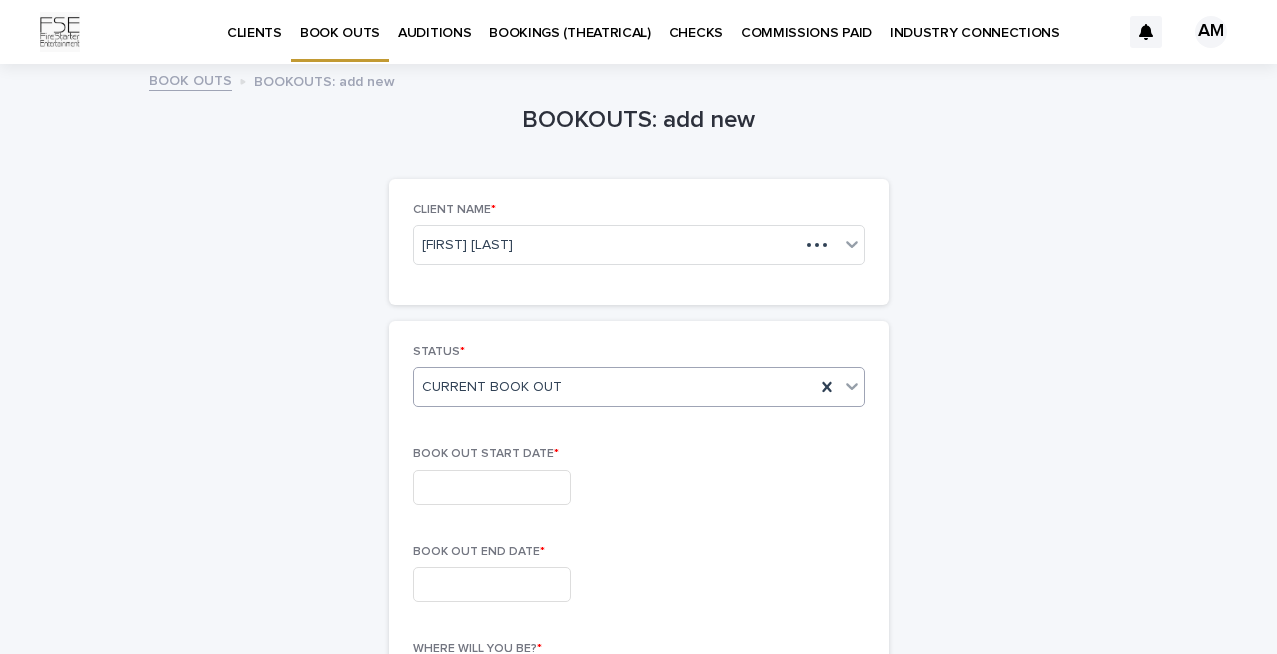 scroll, scrollTop: 162, scrollLeft: 0, axis: vertical 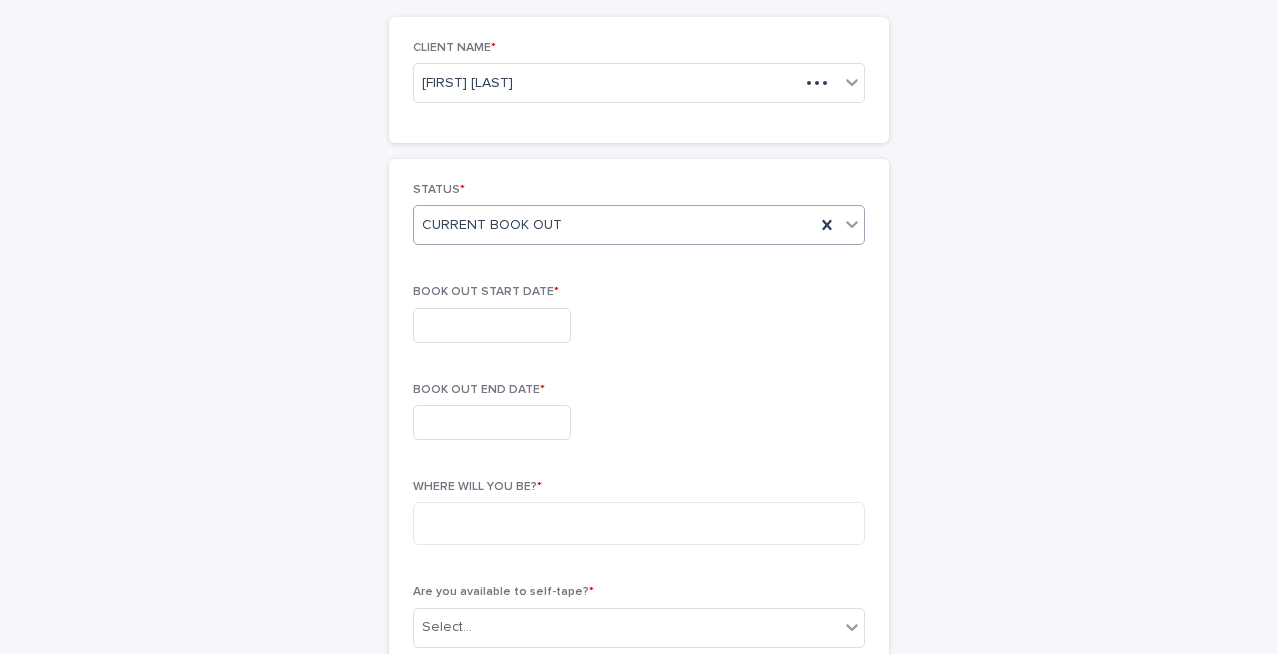 click at bounding box center (492, 325) 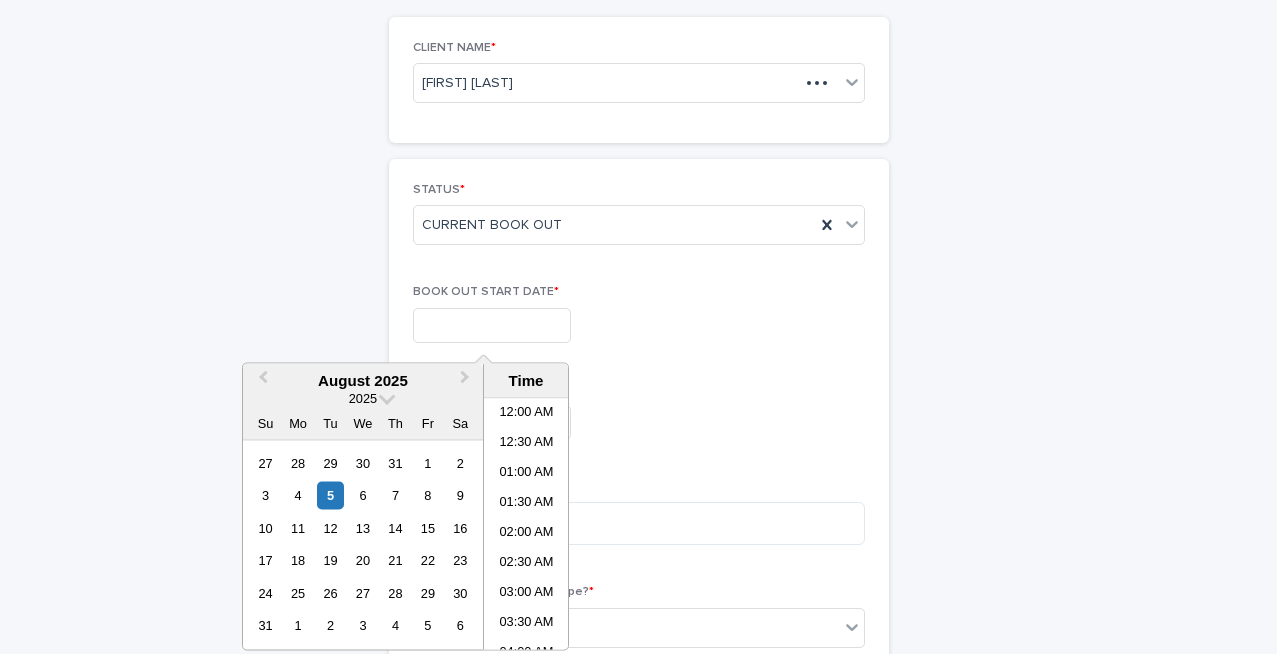 scroll, scrollTop: 729, scrollLeft: 0, axis: vertical 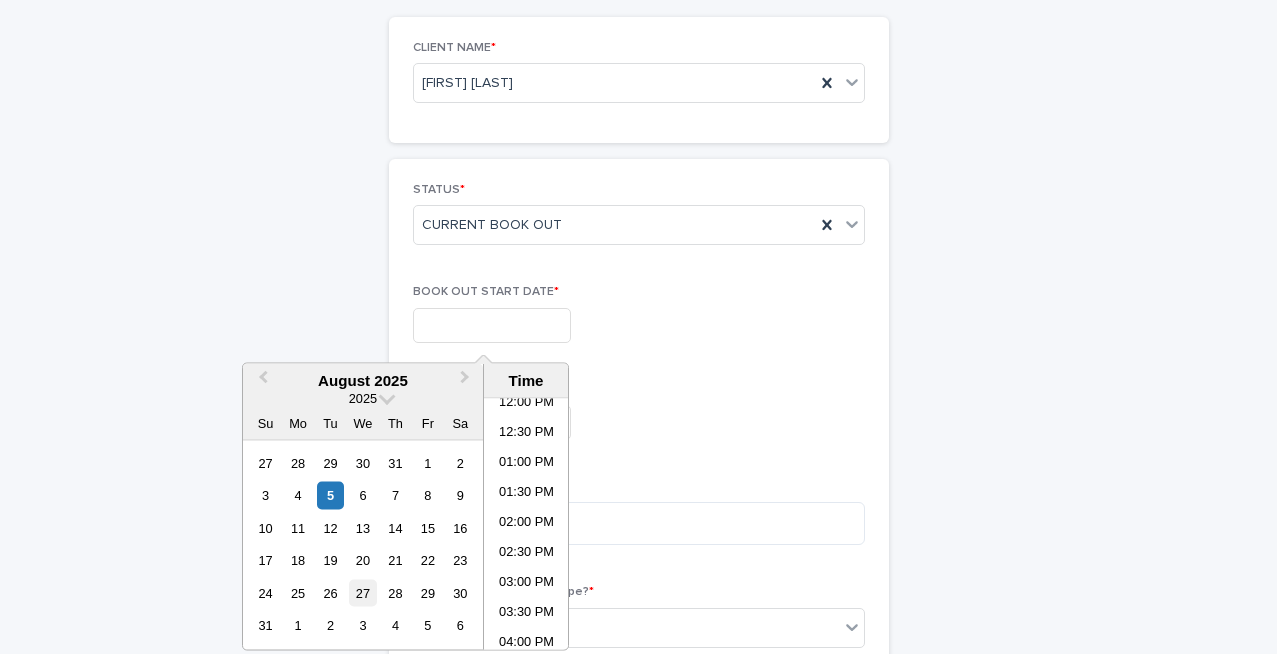 click on "27" at bounding box center (362, 592) 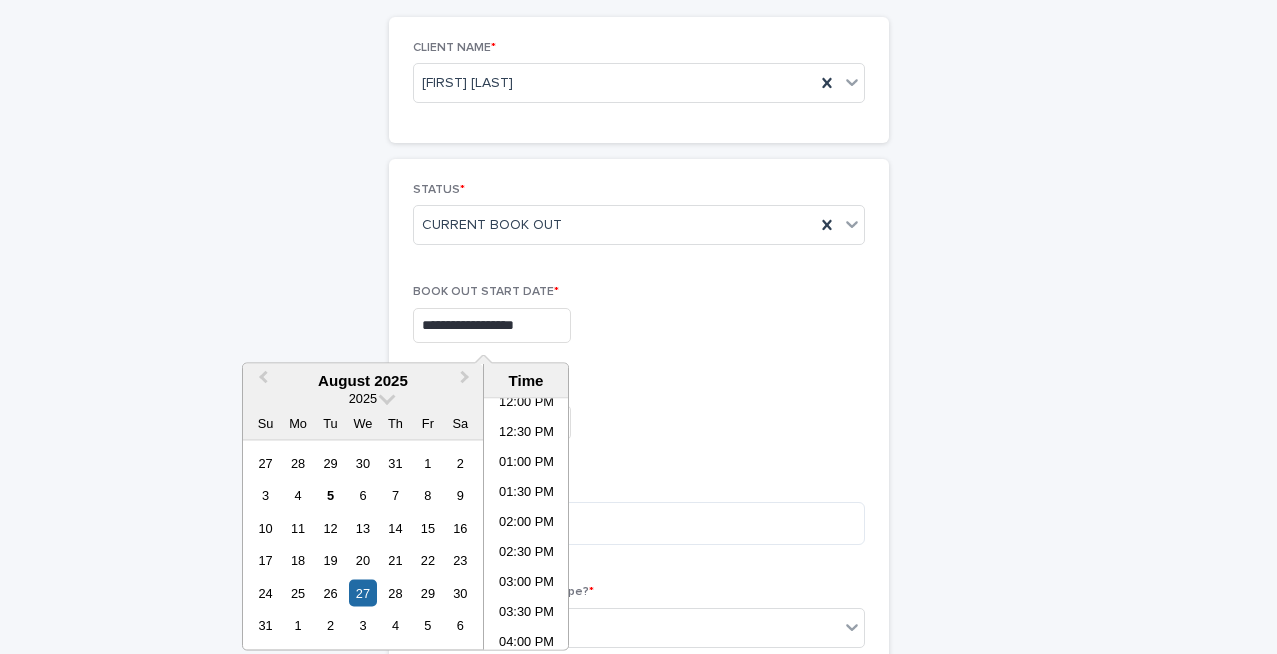click on "**********" at bounding box center [639, 321] 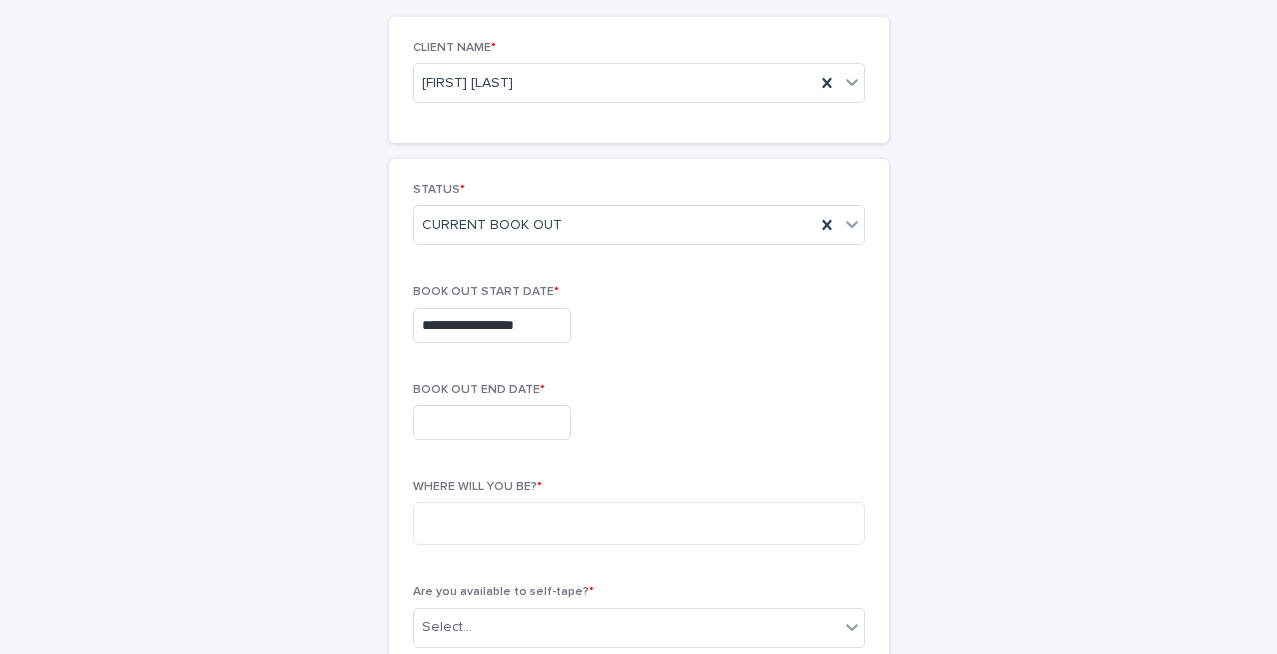 click at bounding box center (492, 422) 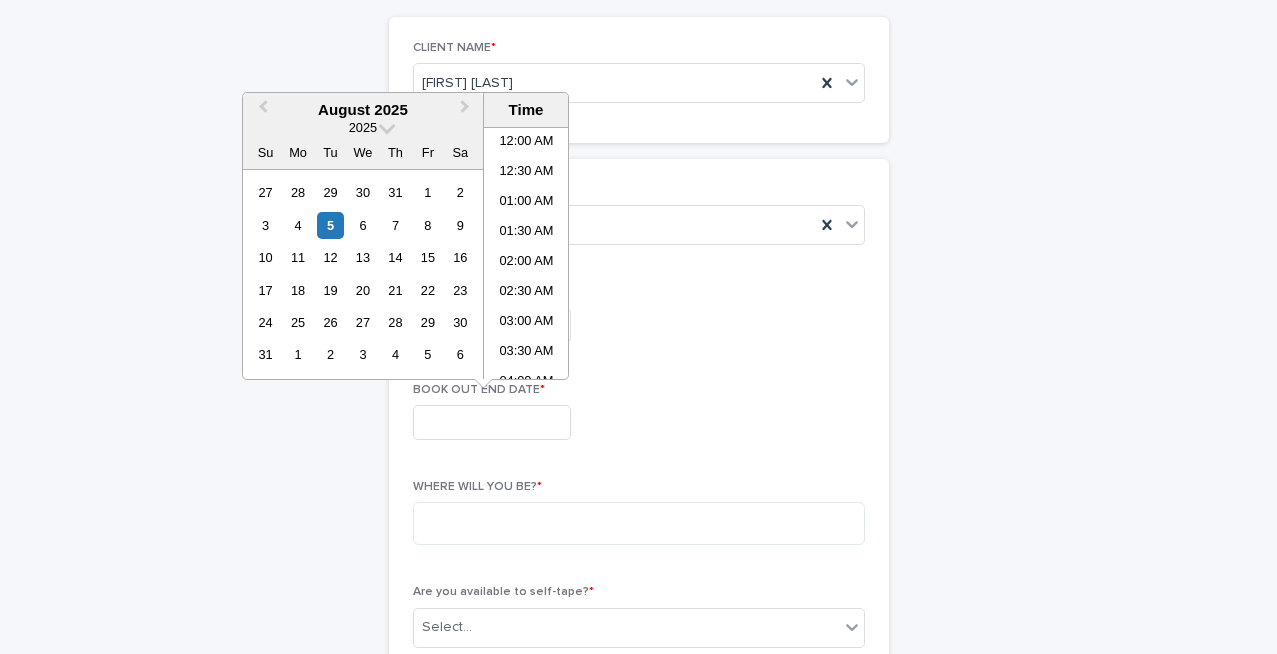 scroll, scrollTop: 729, scrollLeft: 0, axis: vertical 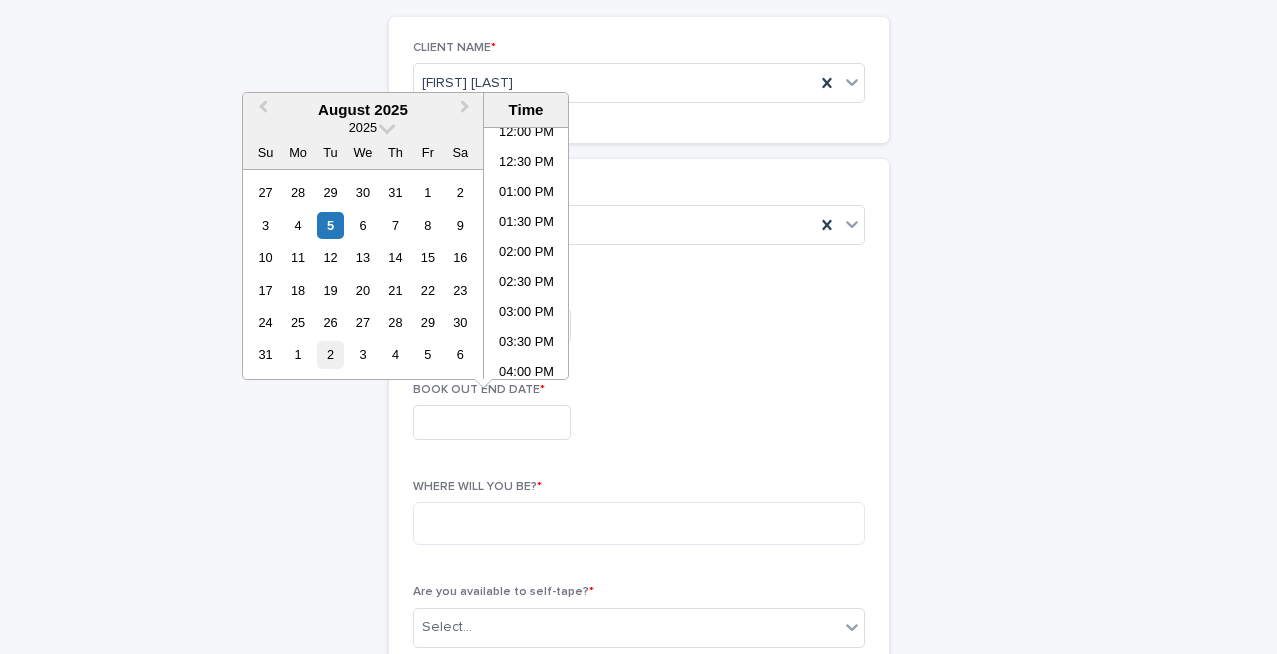 click on "2" at bounding box center [330, 354] 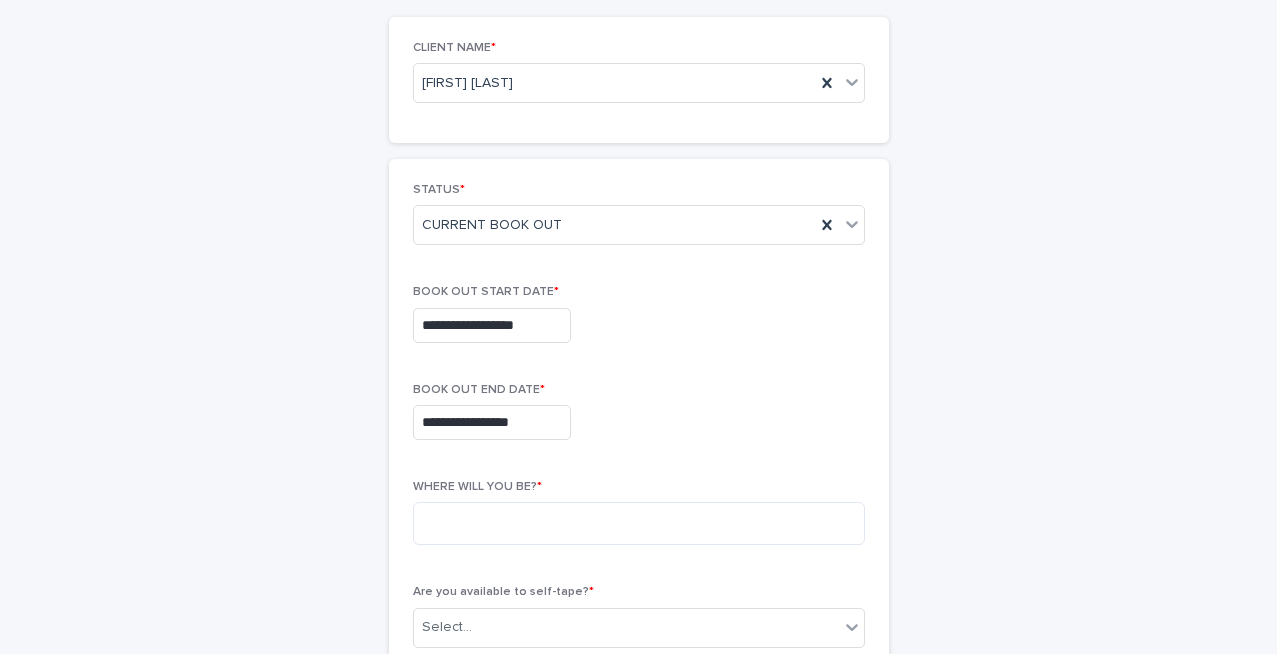 click on "**********" at bounding box center (639, 422) 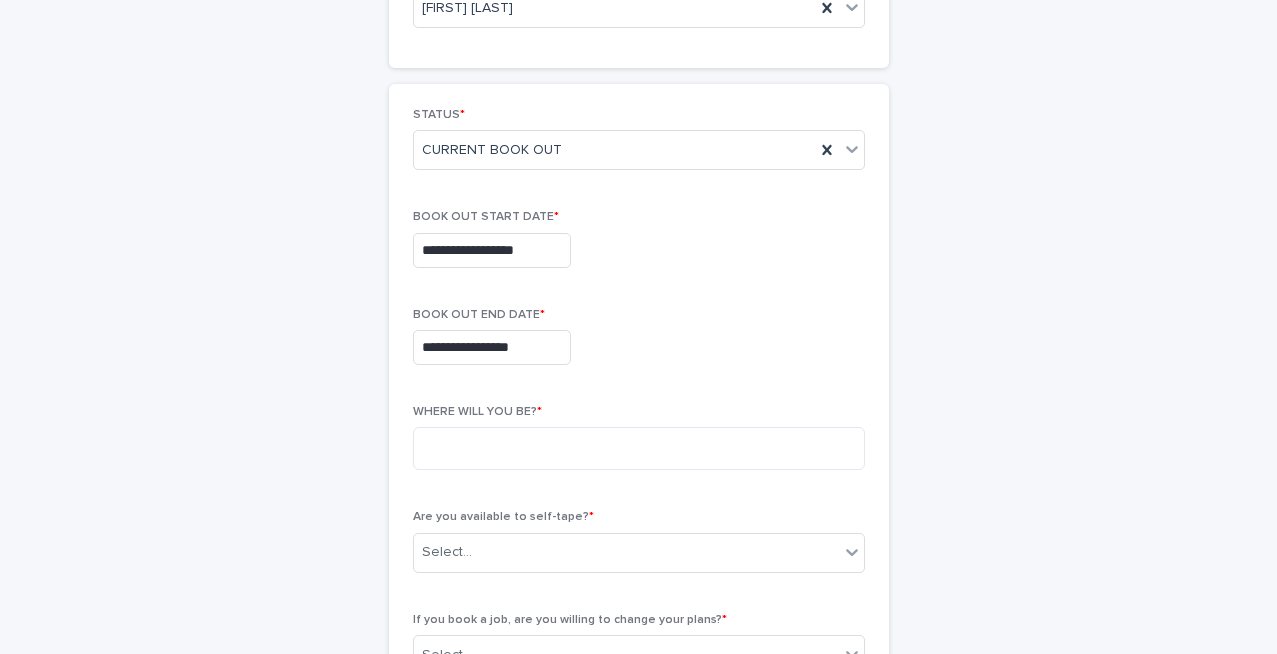 scroll, scrollTop: 319, scrollLeft: 0, axis: vertical 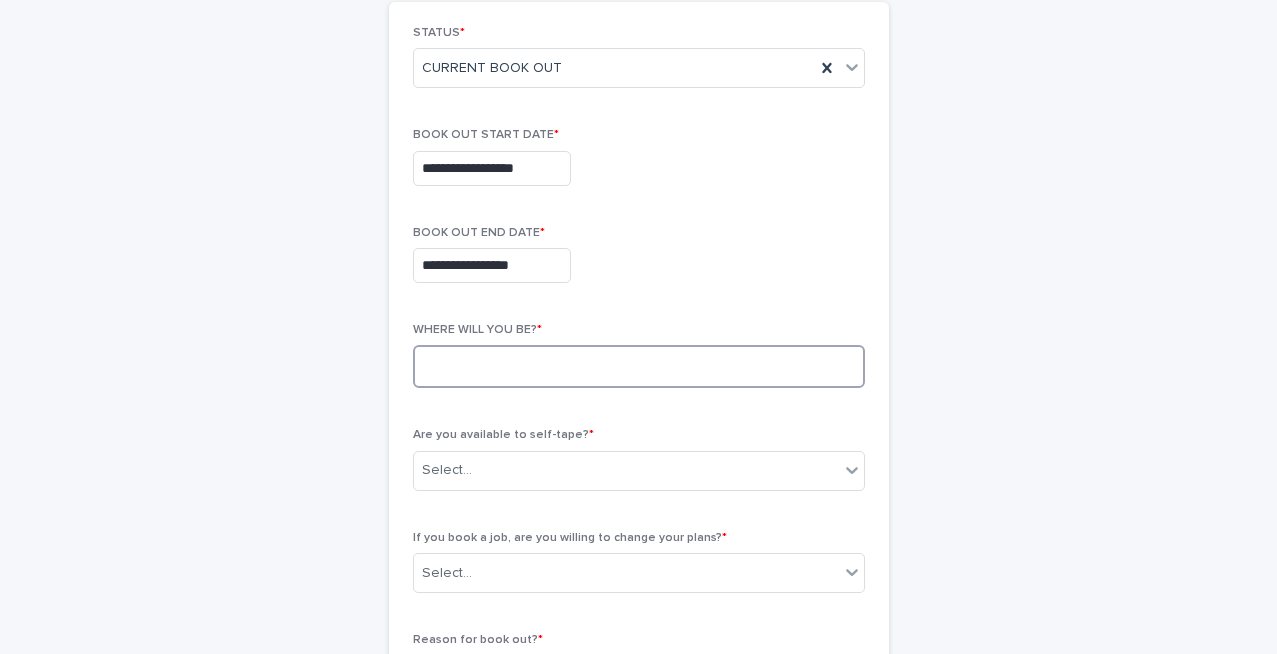 click at bounding box center [639, 366] 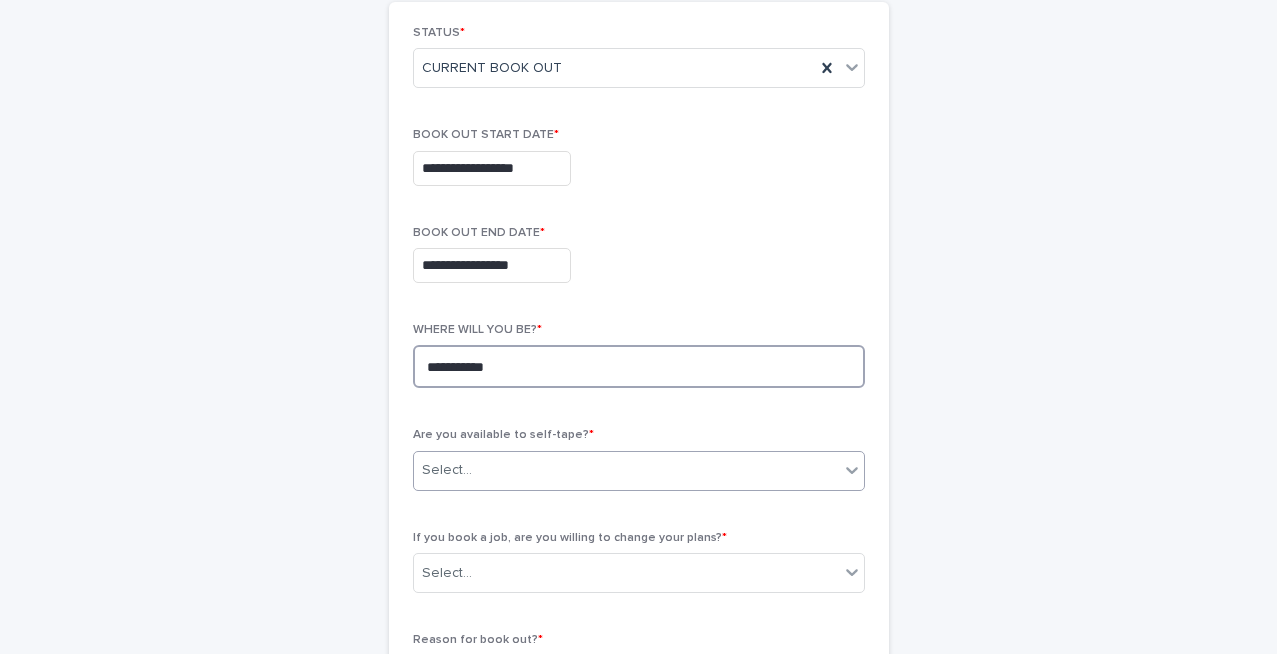 type on "**********" 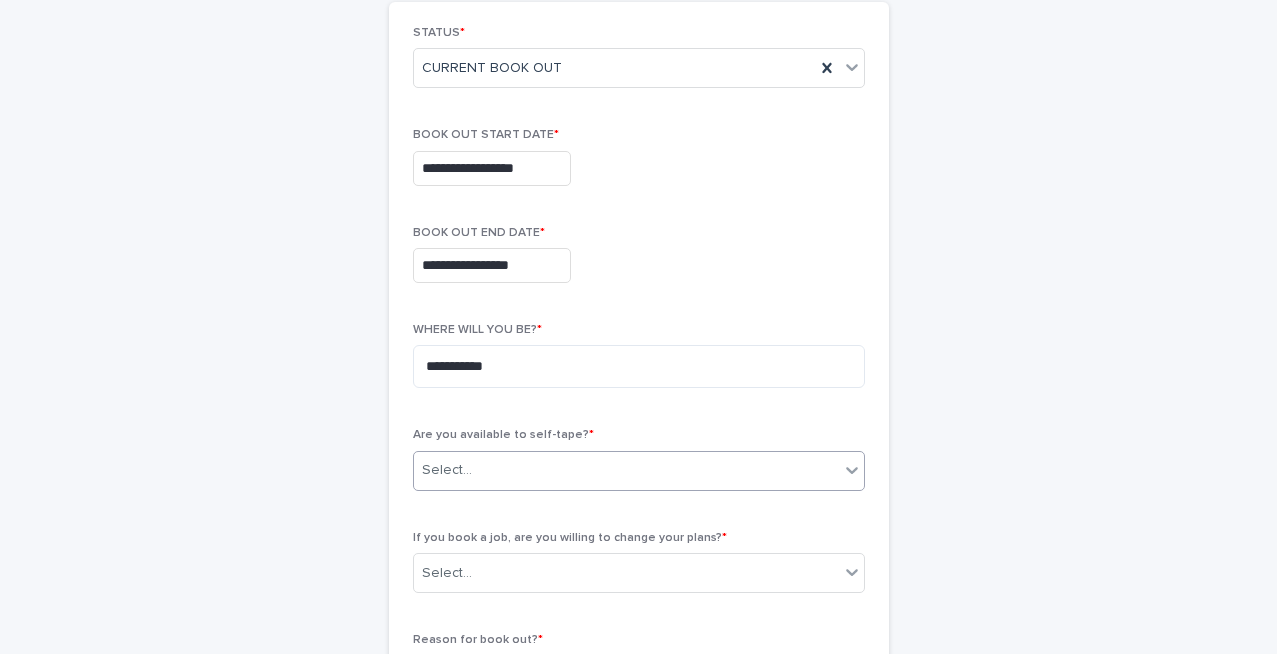click on "Select..." at bounding box center (626, 470) 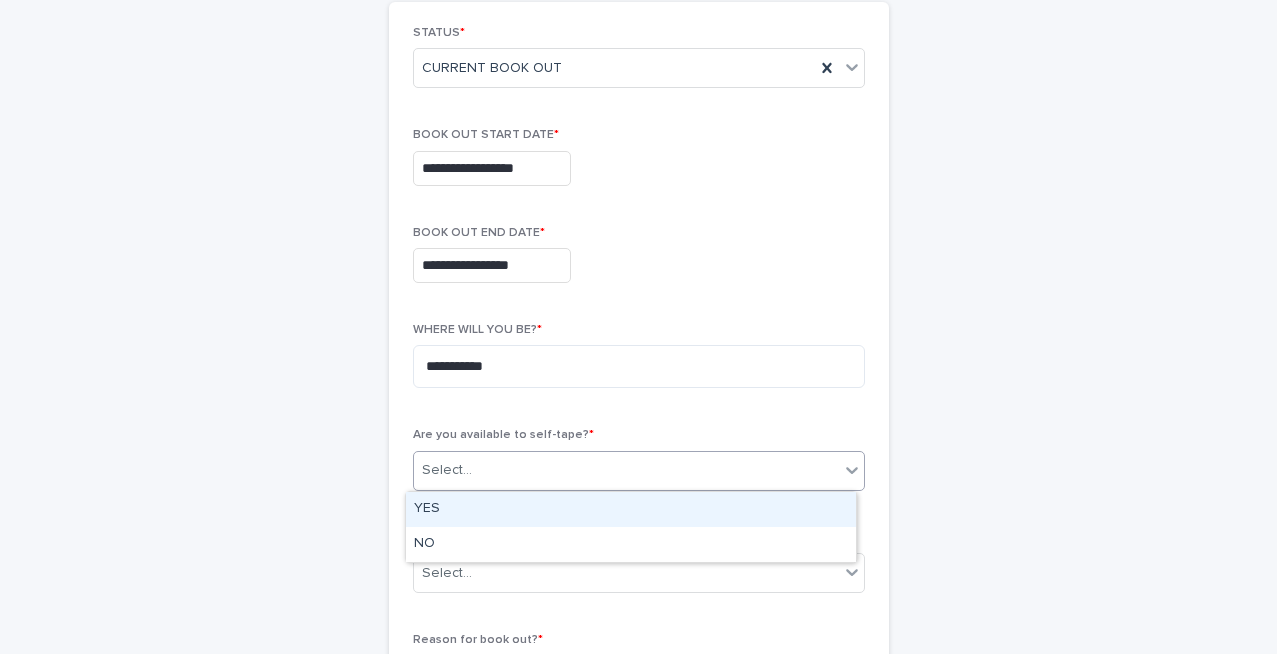 click on "YES" at bounding box center [631, 509] 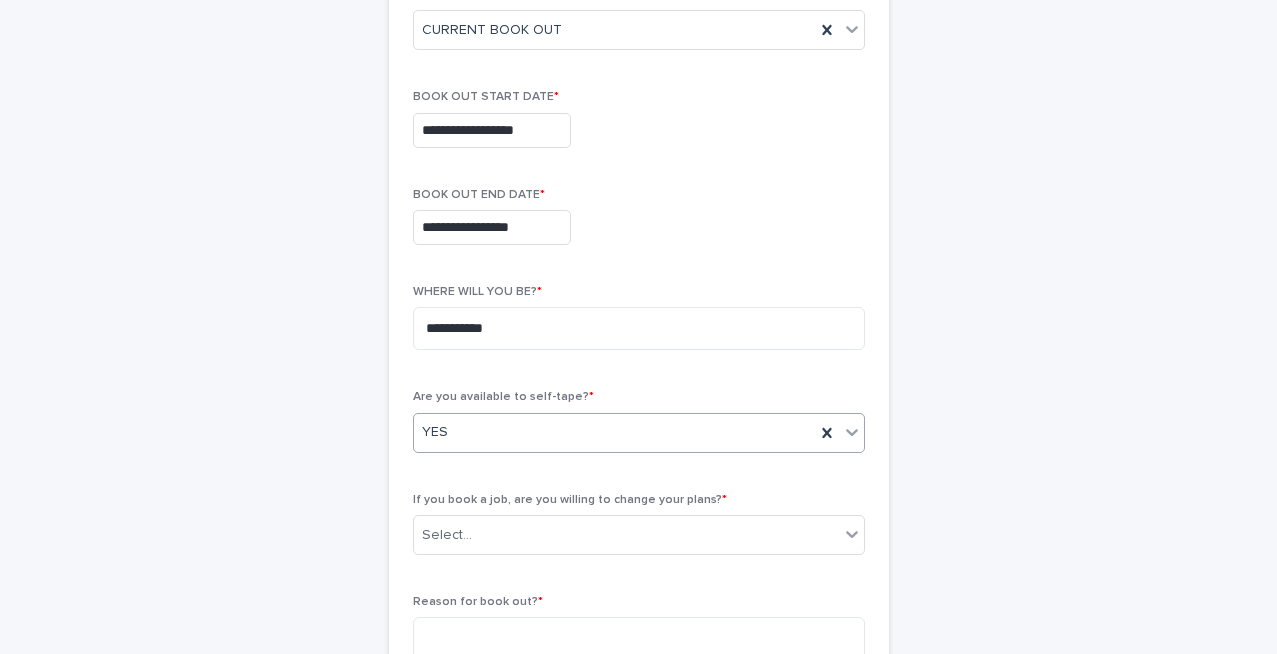 scroll, scrollTop: 551, scrollLeft: 0, axis: vertical 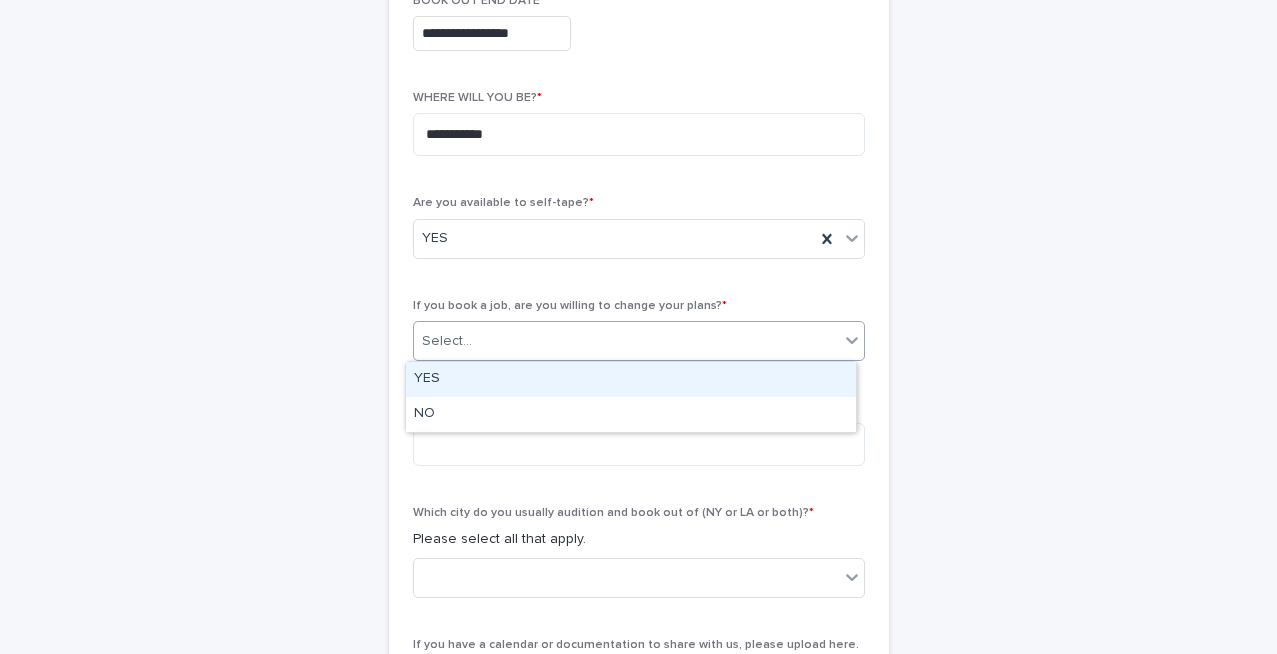 click on "Select..." at bounding box center (626, 341) 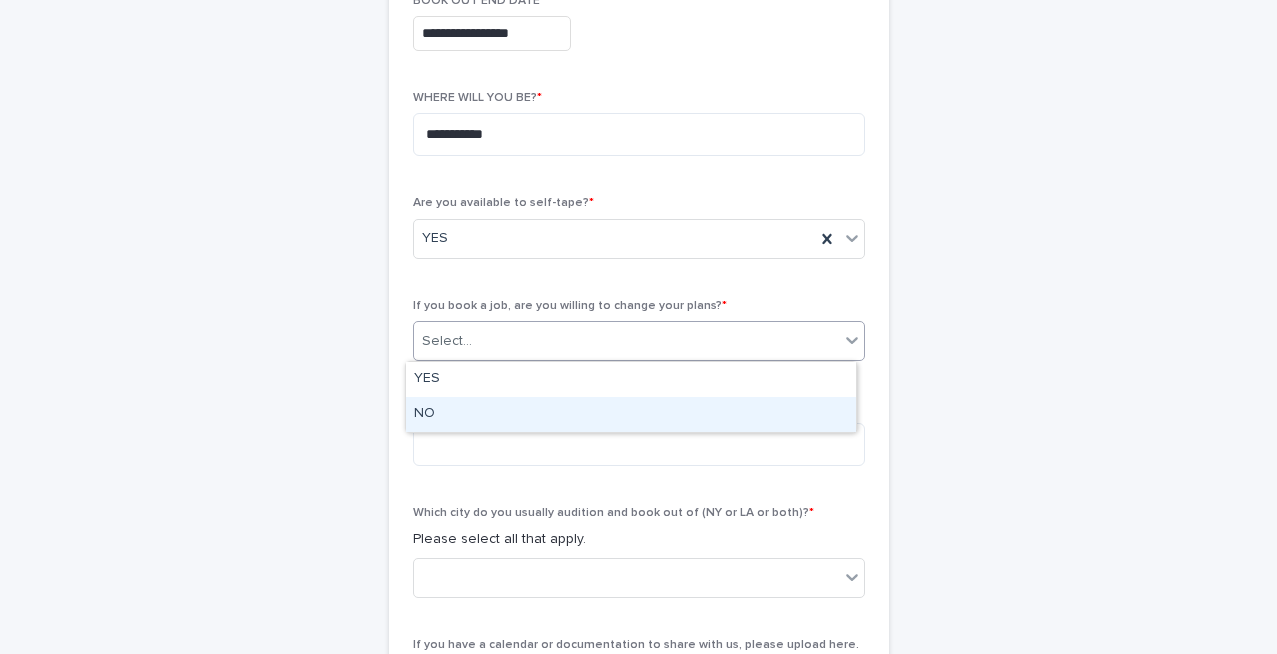 click on "NO" at bounding box center [631, 414] 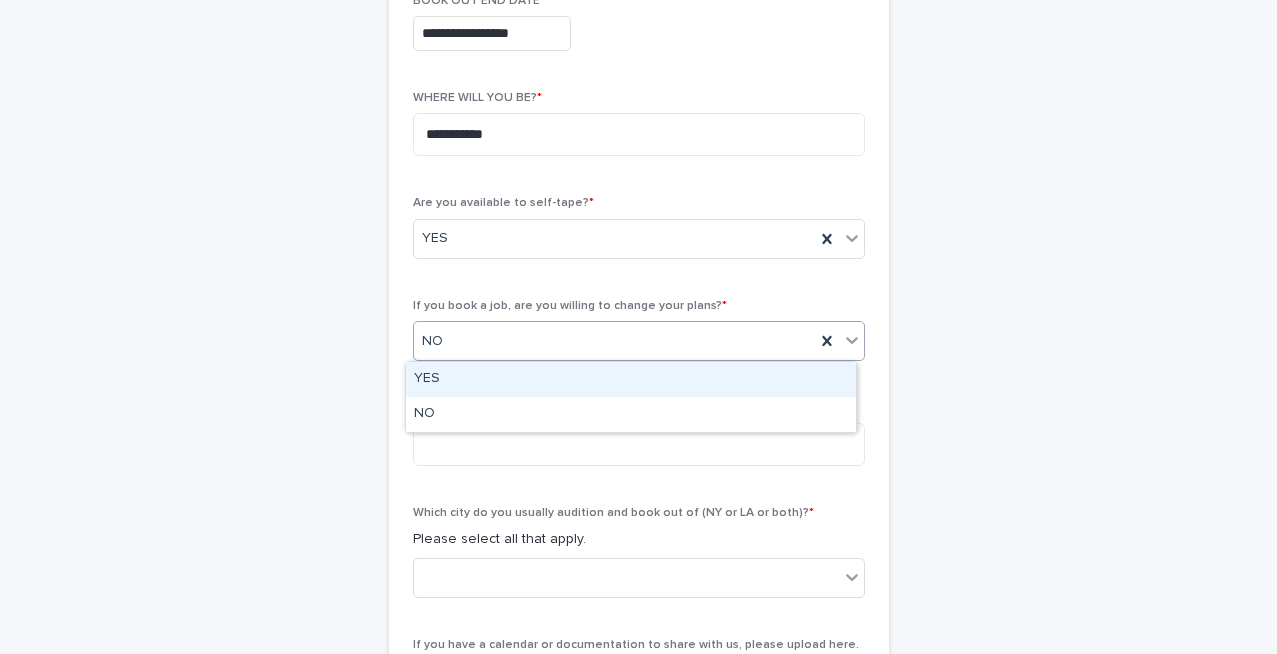 click on "NO" at bounding box center [614, 341] 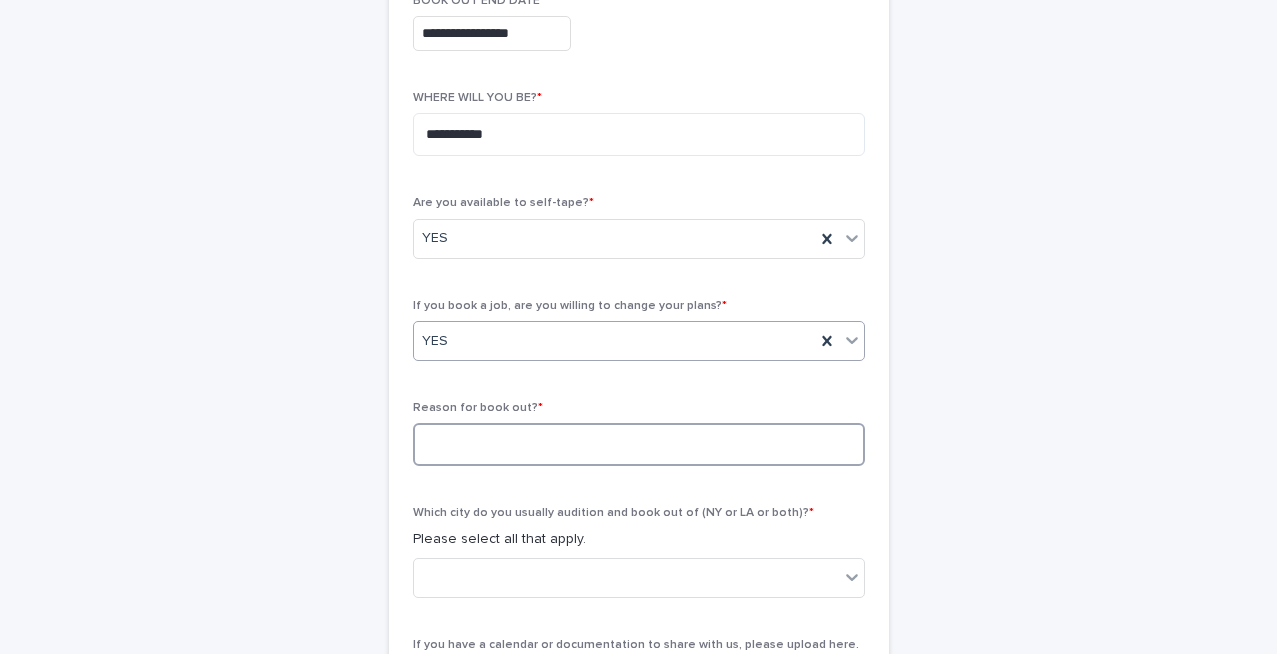 click at bounding box center (639, 444) 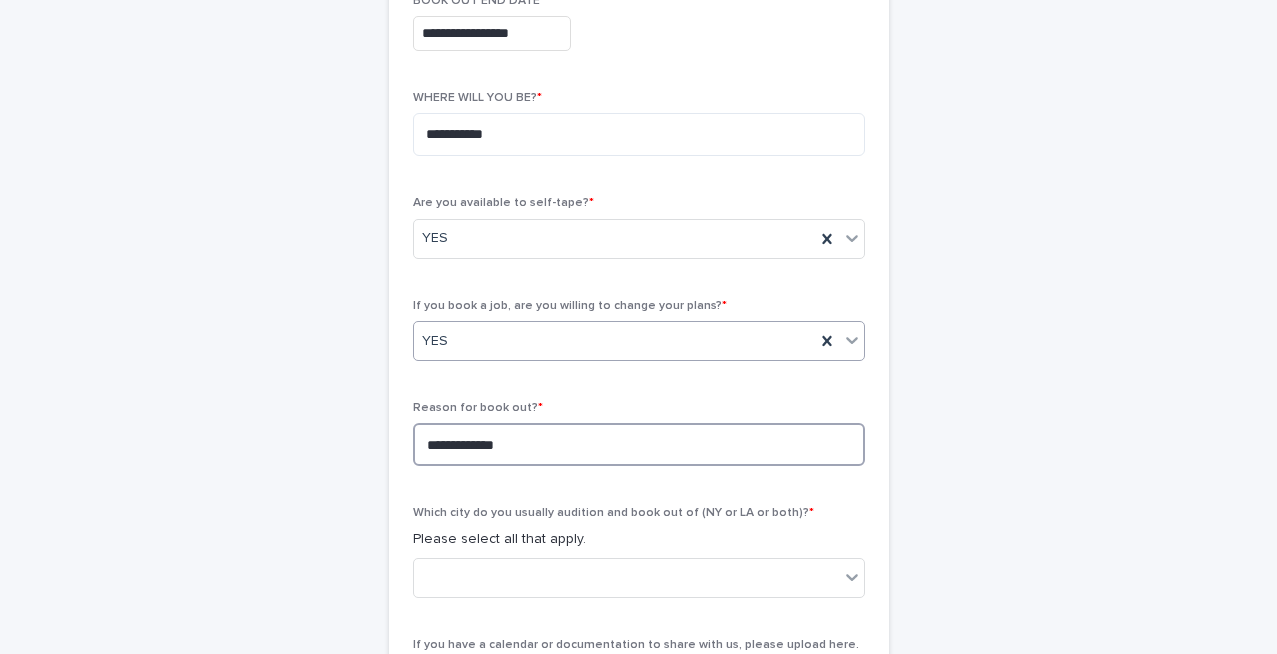type on "**********" 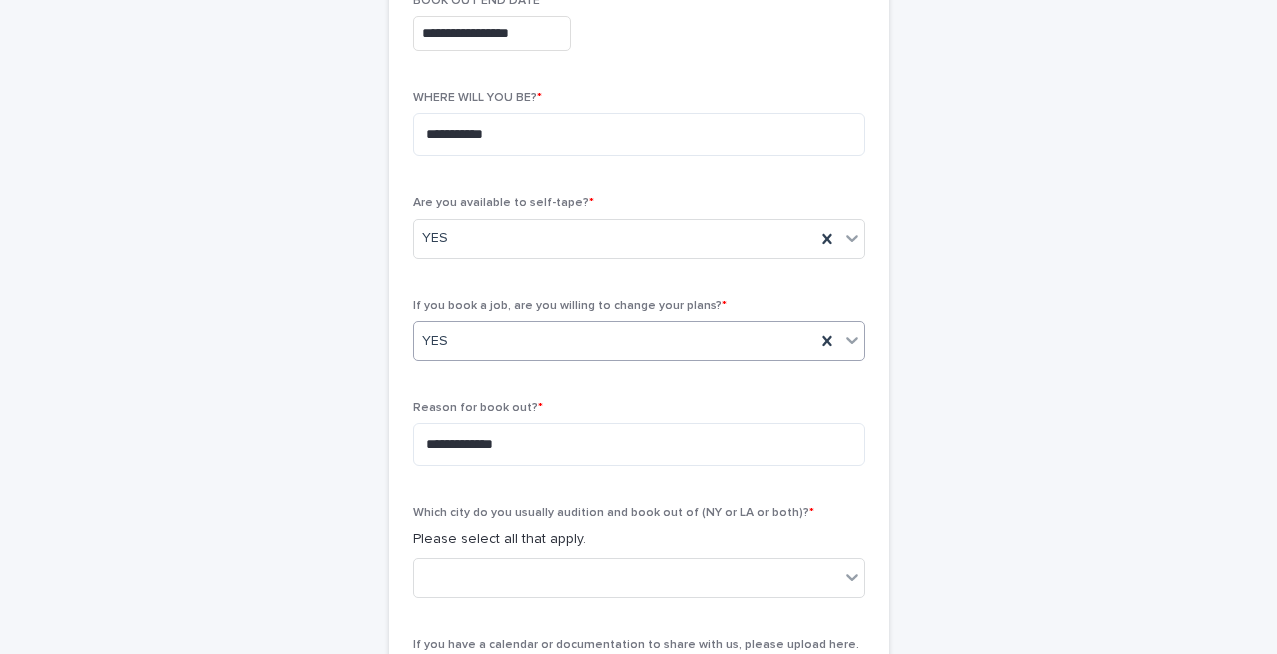 click on "YES" at bounding box center [614, 341] 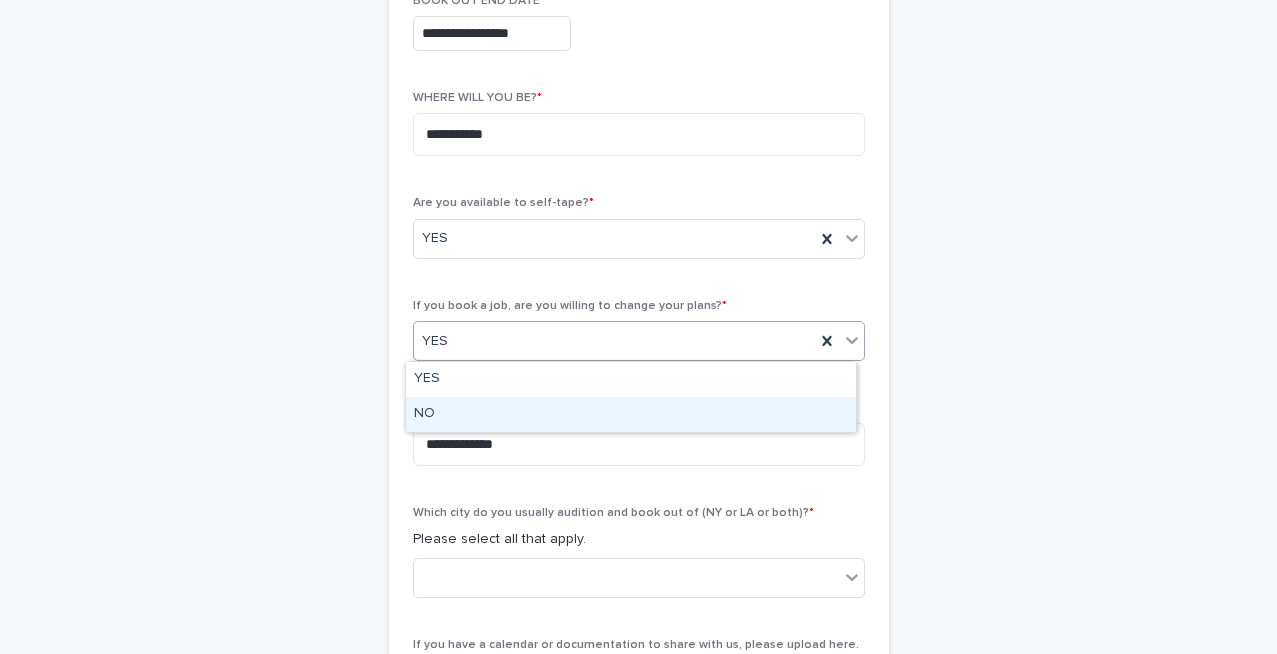 click on "NO" at bounding box center (631, 414) 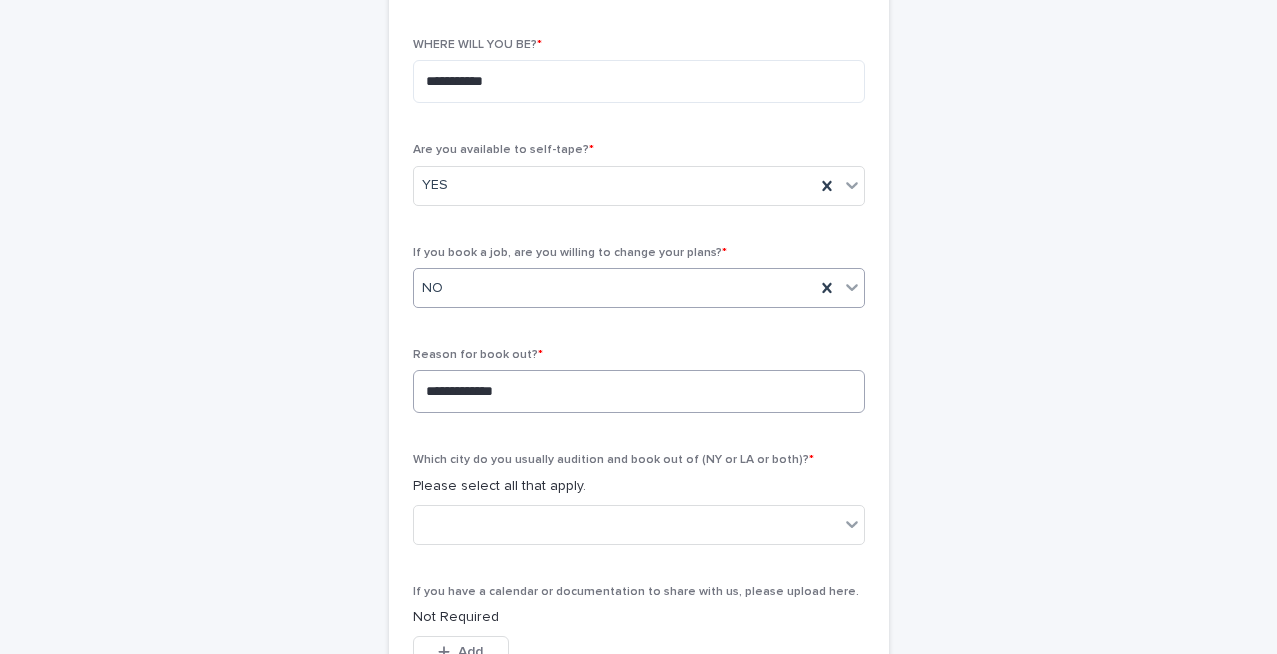 scroll, scrollTop: 717, scrollLeft: 0, axis: vertical 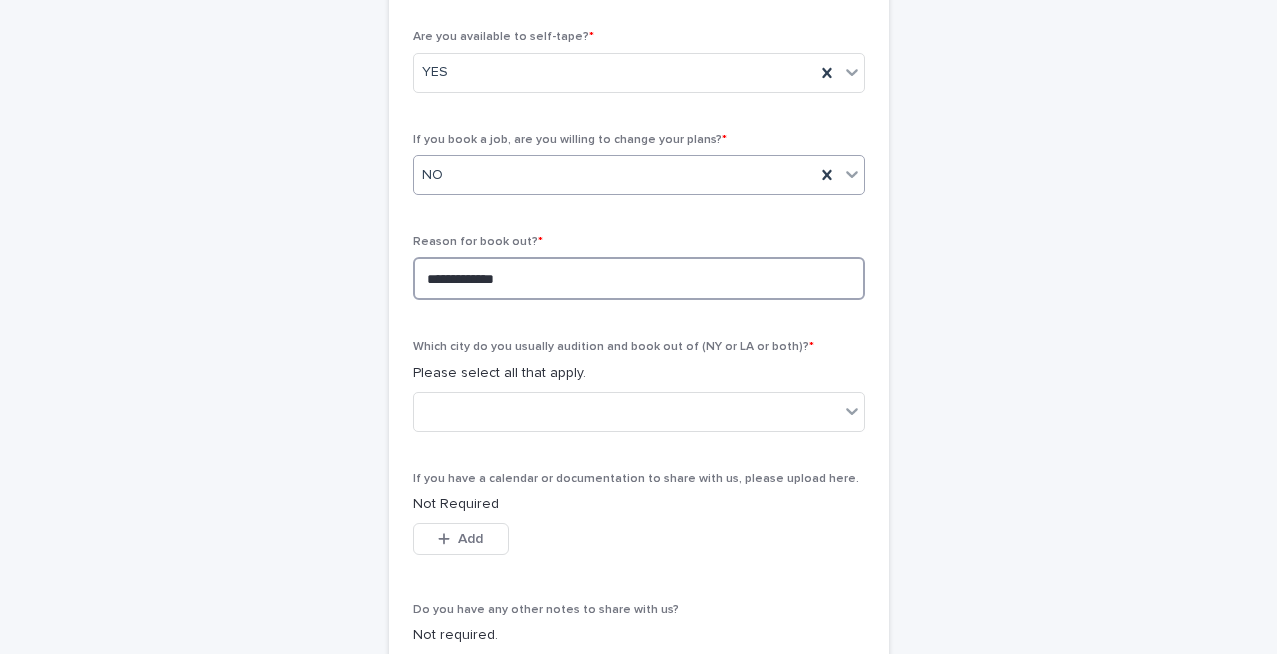 click on "**********" at bounding box center [639, 278] 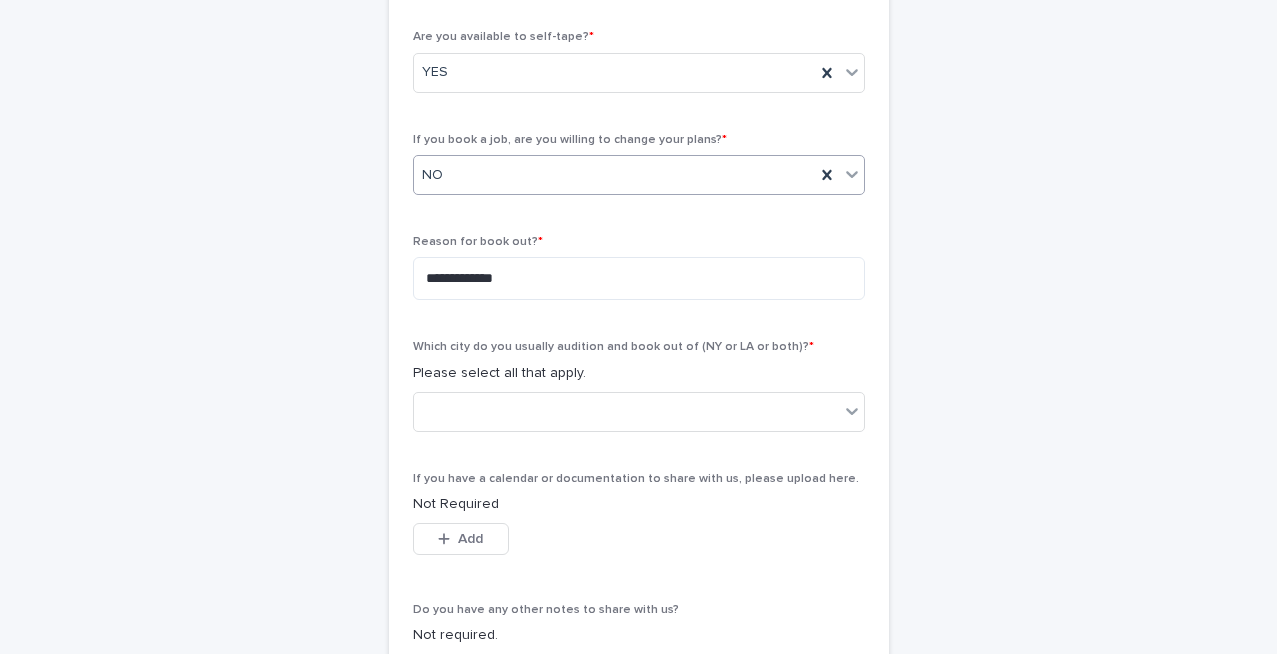 click on "NO" at bounding box center (614, 175) 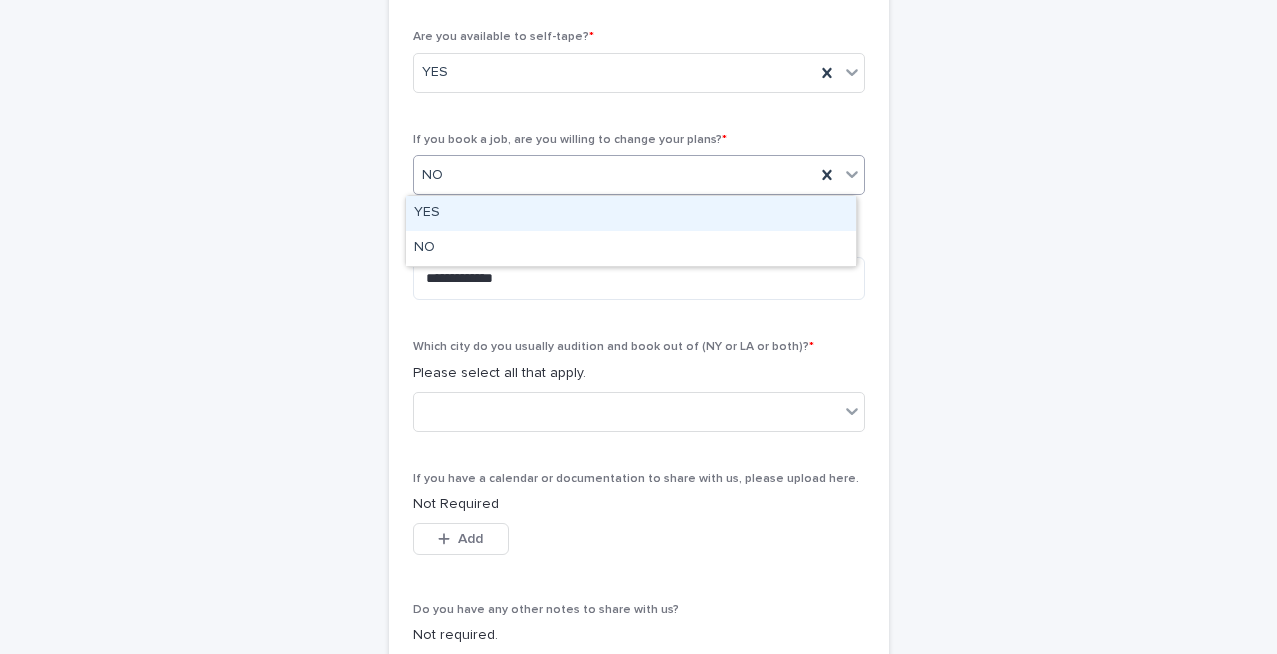 click on "YES" at bounding box center (631, 213) 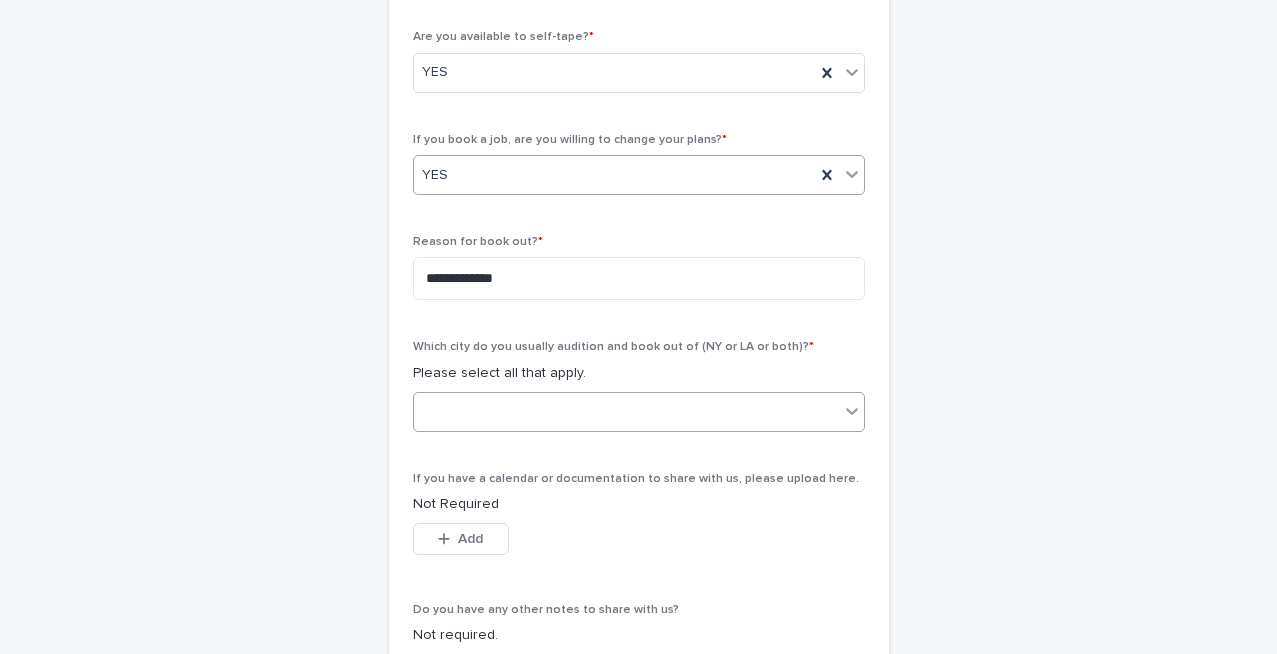 click at bounding box center [626, 411] 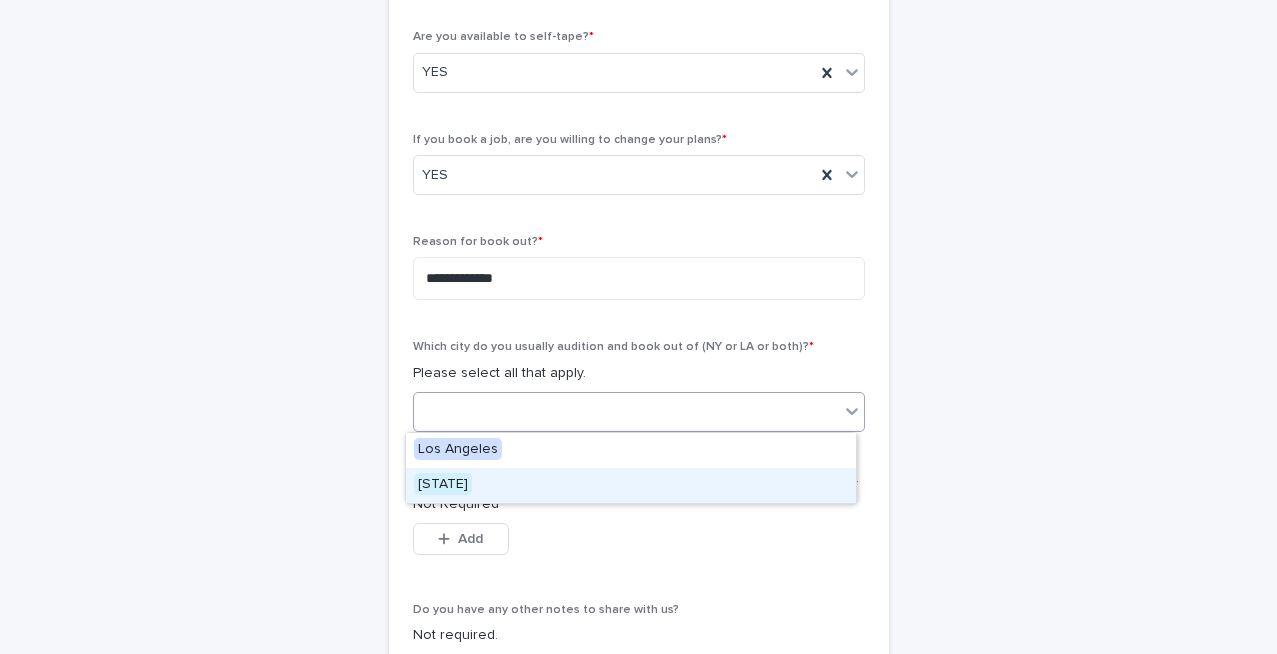 click on "[STATE]" at bounding box center (443, 484) 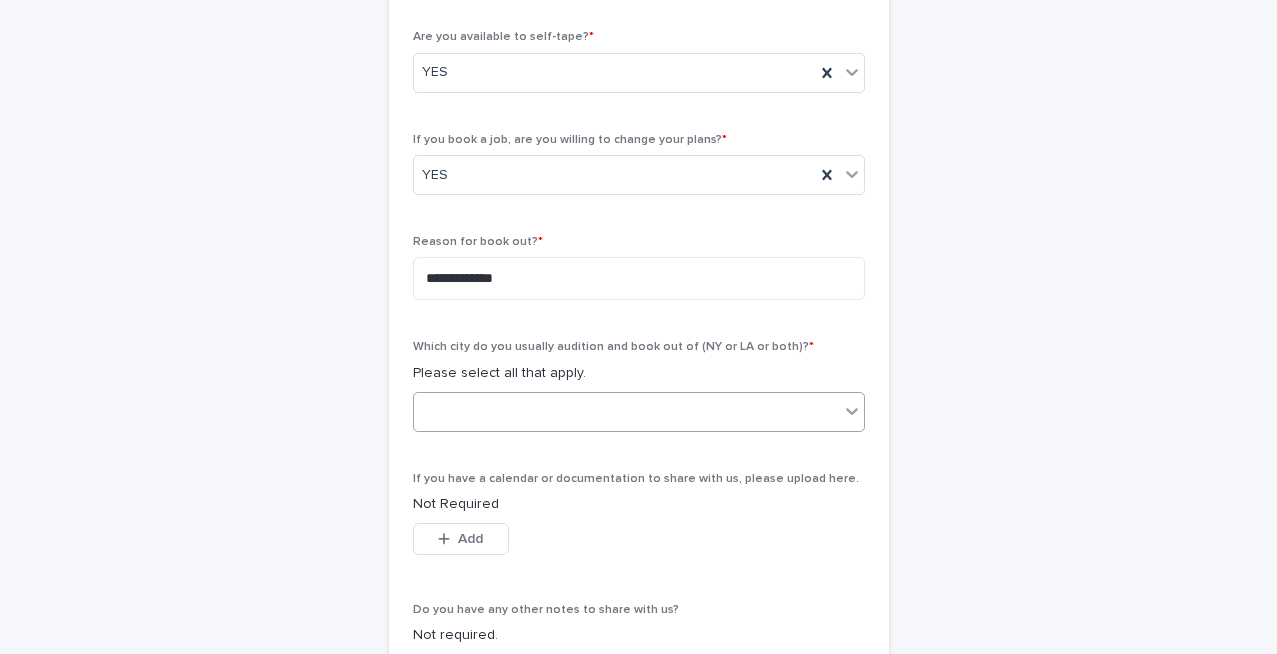 scroll, scrollTop: 869, scrollLeft: 0, axis: vertical 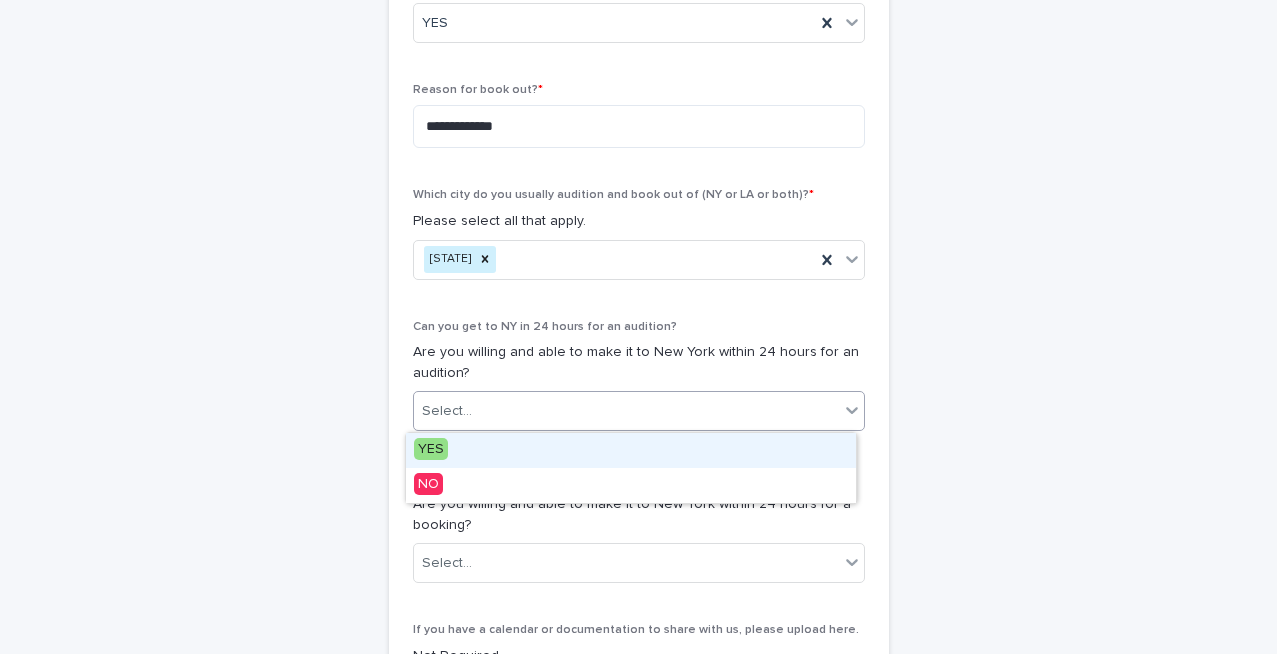 click on "Select..." at bounding box center [626, 411] 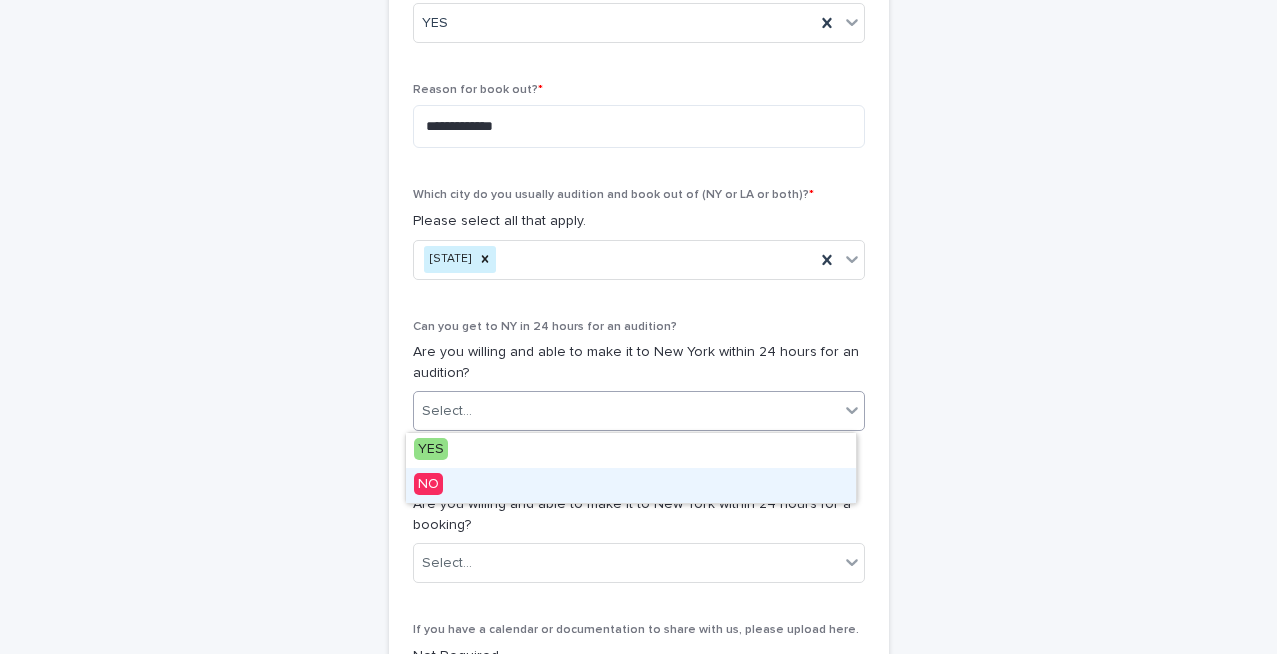 click on "NO" at bounding box center (428, 484) 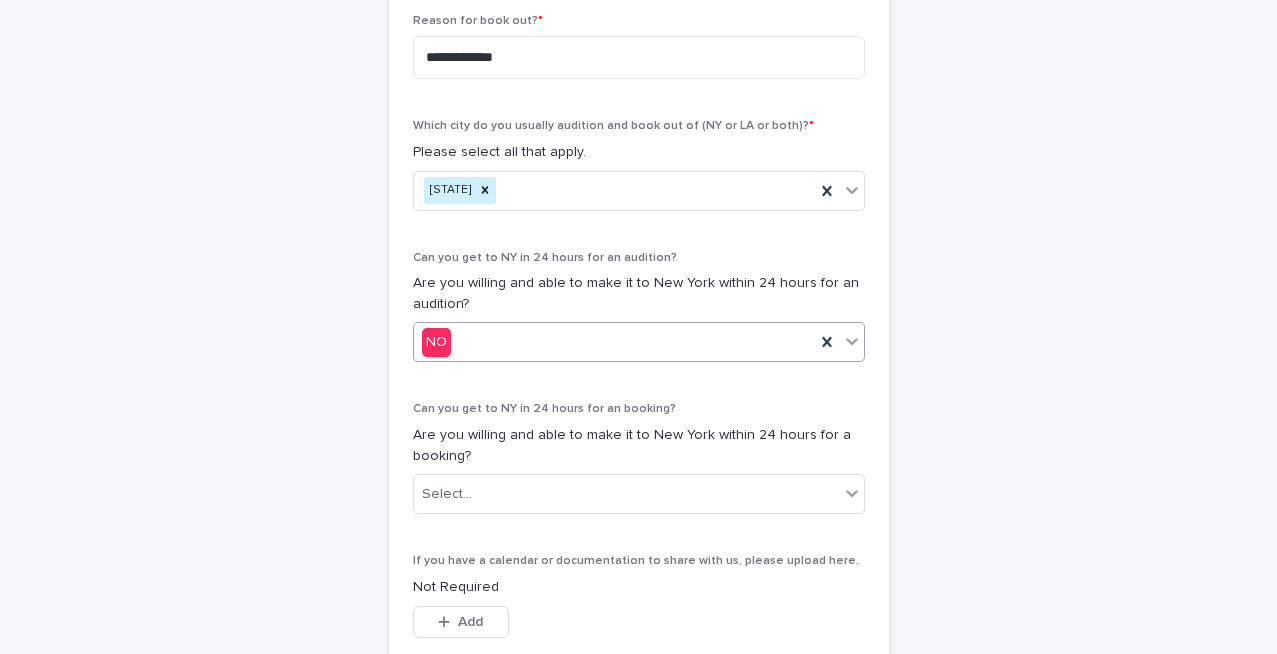 scroll, scrollTop: 1019, scrollLeft: 0, axis: vertical 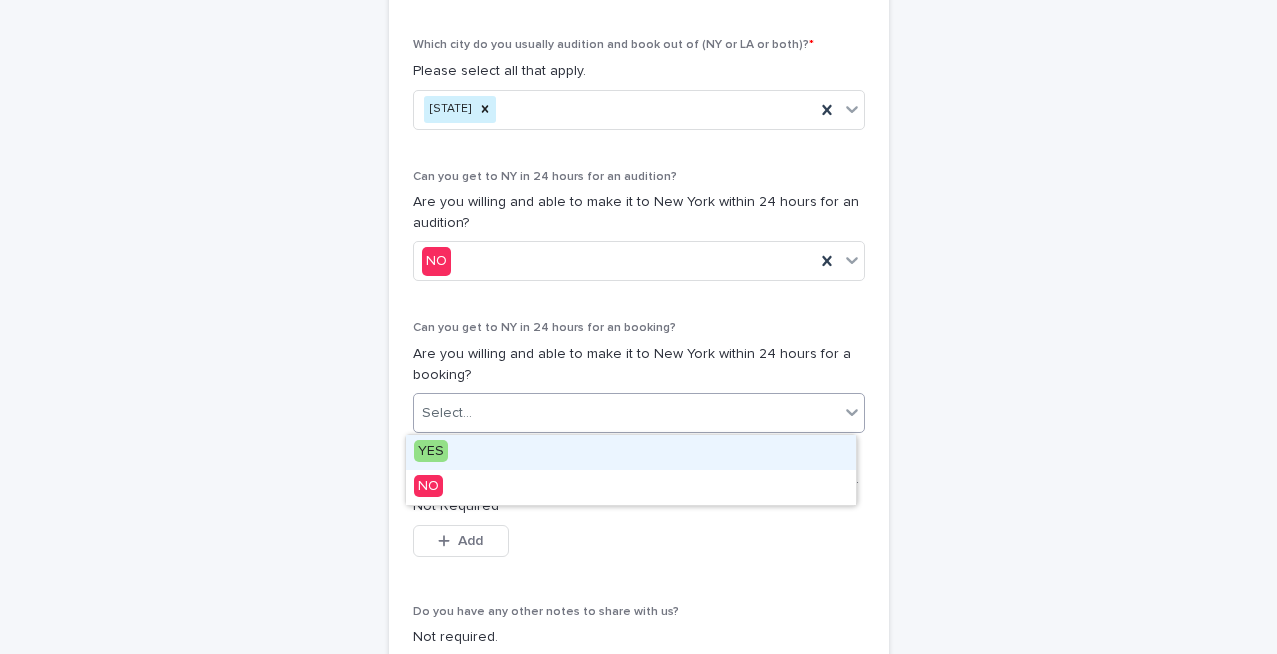 click on "Select..." at bounding box center [626, 413] 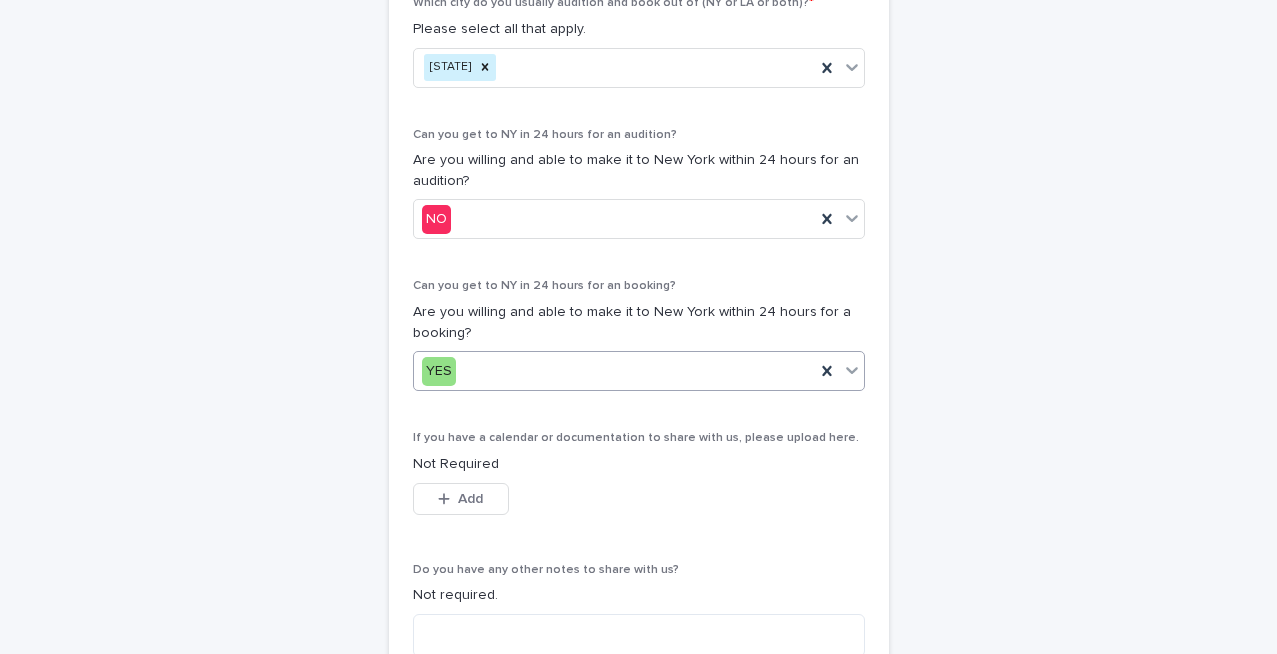 scroll, scrollTop: 1298, scrollLeft: 0, axis: vertical 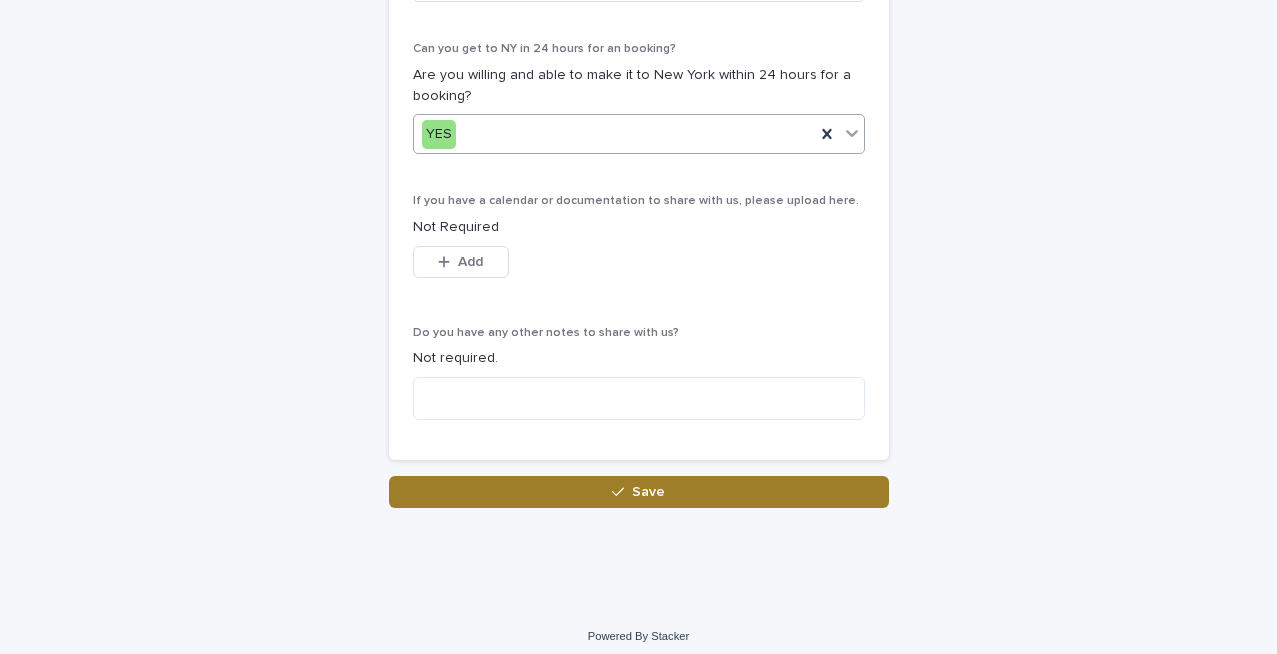 click on "Save" at bounding box center (639, 492) 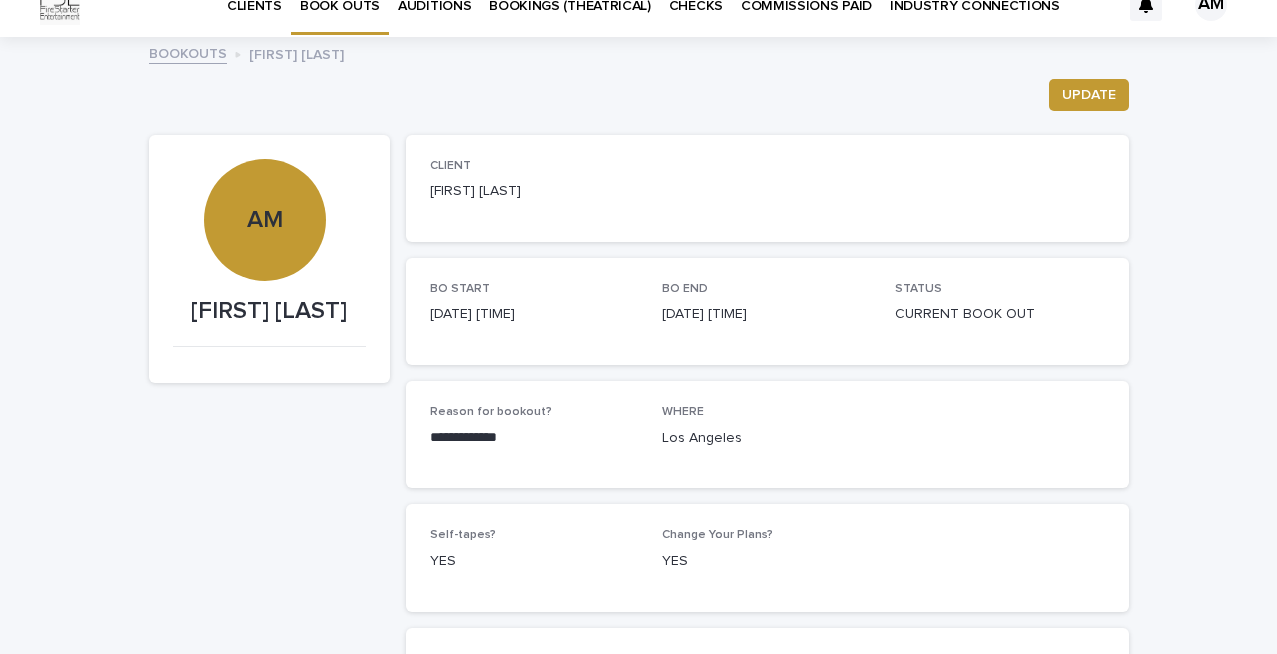 scroll, scrollTop: 0, scrollLeft: 0, axis: both 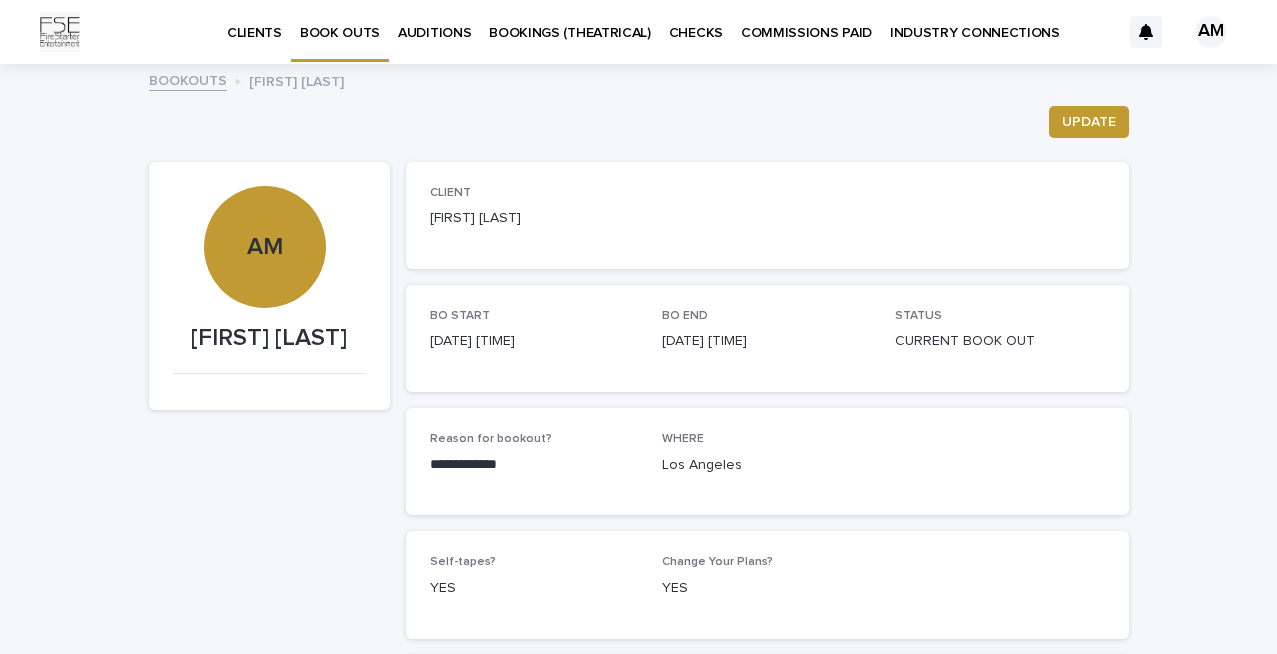 click on "AUDITIONS" at bounding box center [434, 21] 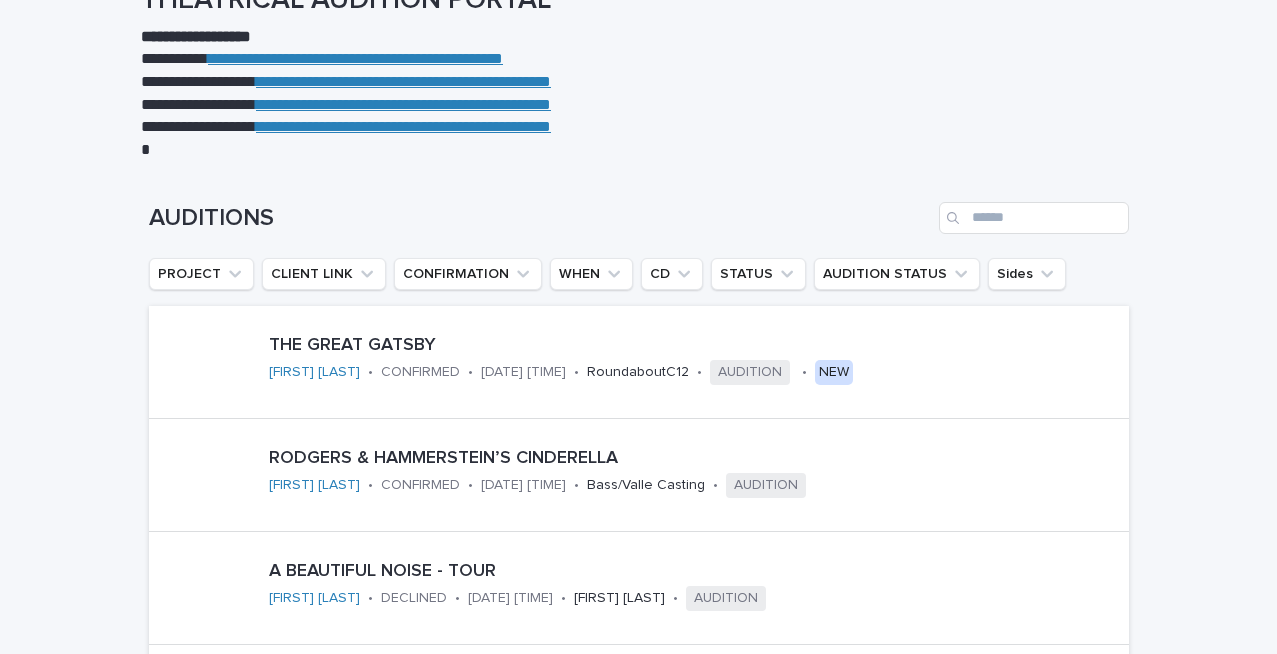 scroll, scrollTop: 0, scrollLeft: 0, axis: both 